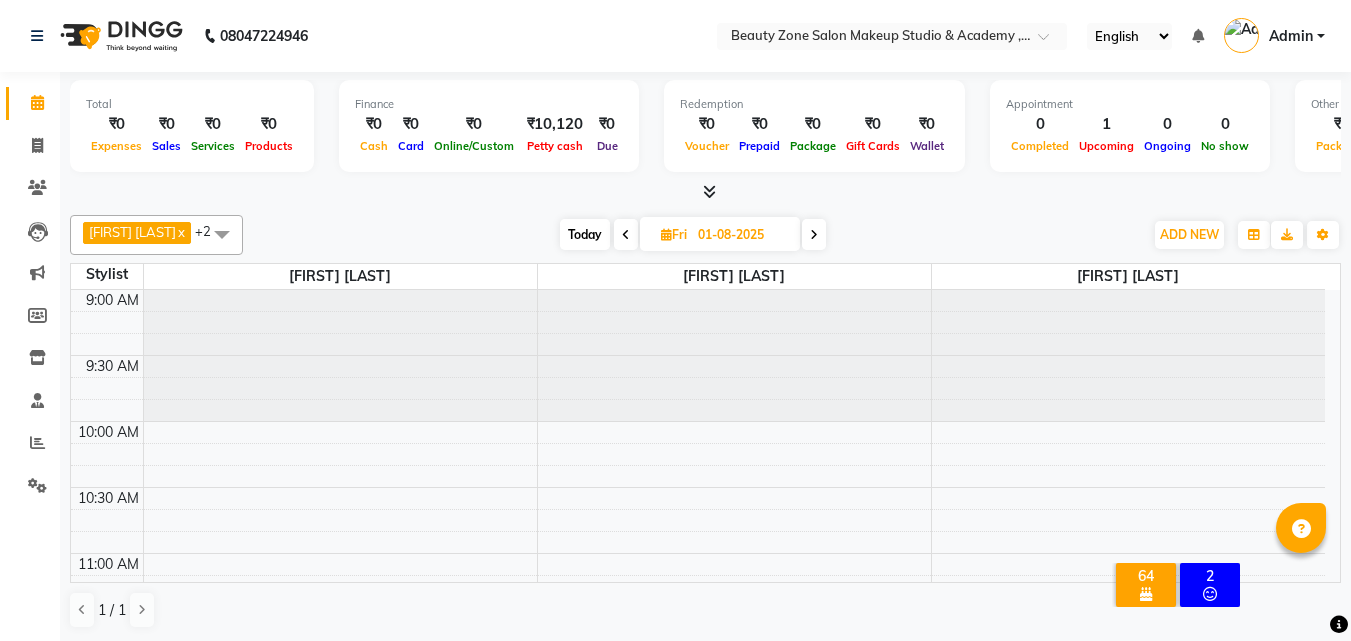 scroll, scrollTop: 0, scrollLeft: 0, axis: both 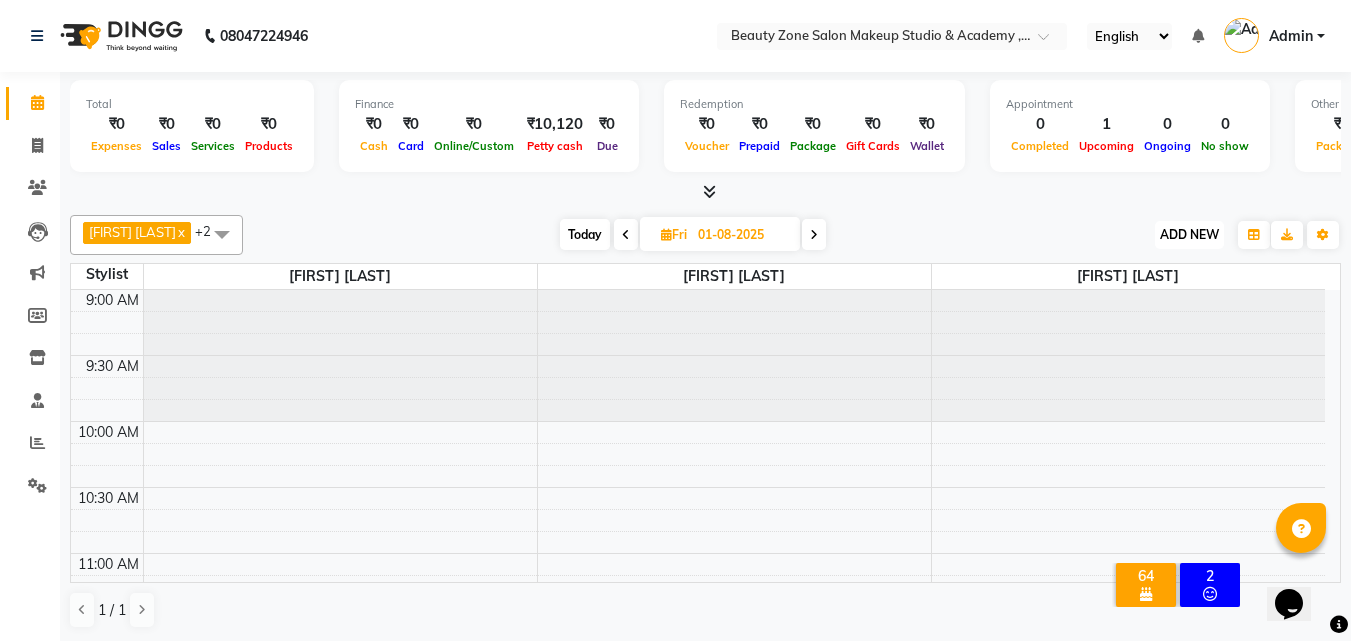 click on "ADD NEW" at bounding box center [1189, 234] 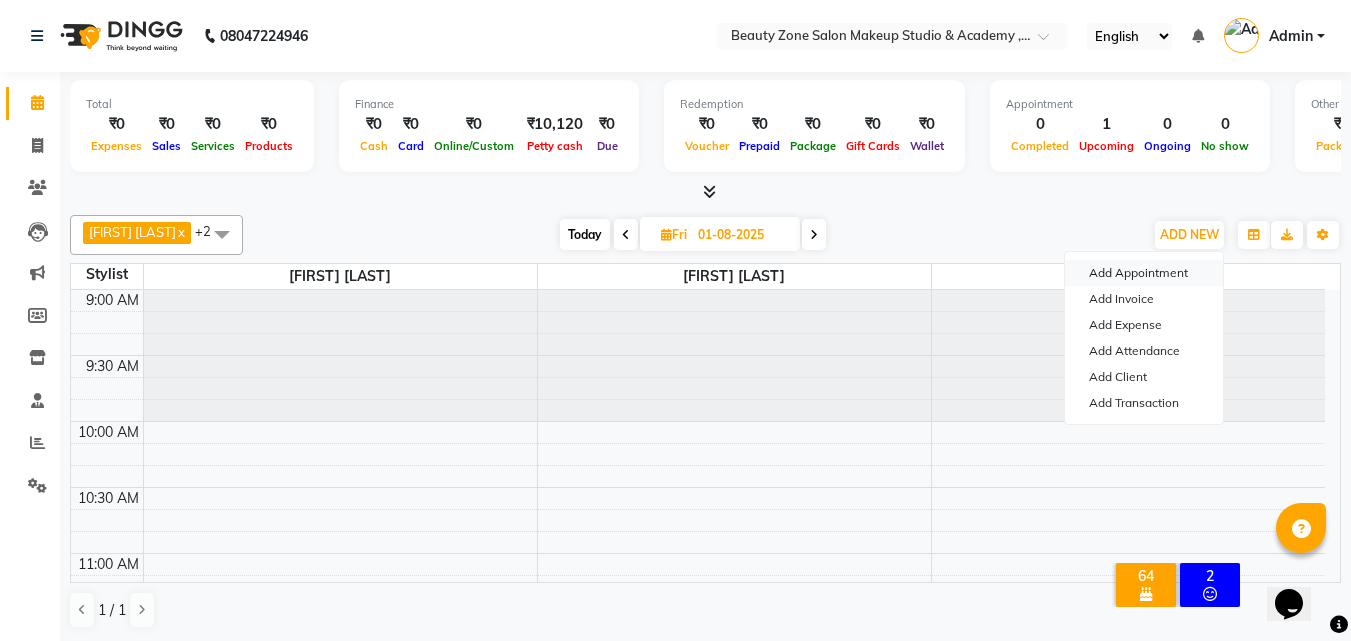 click on "Add Appointment" at bounding box center (1144, 273) 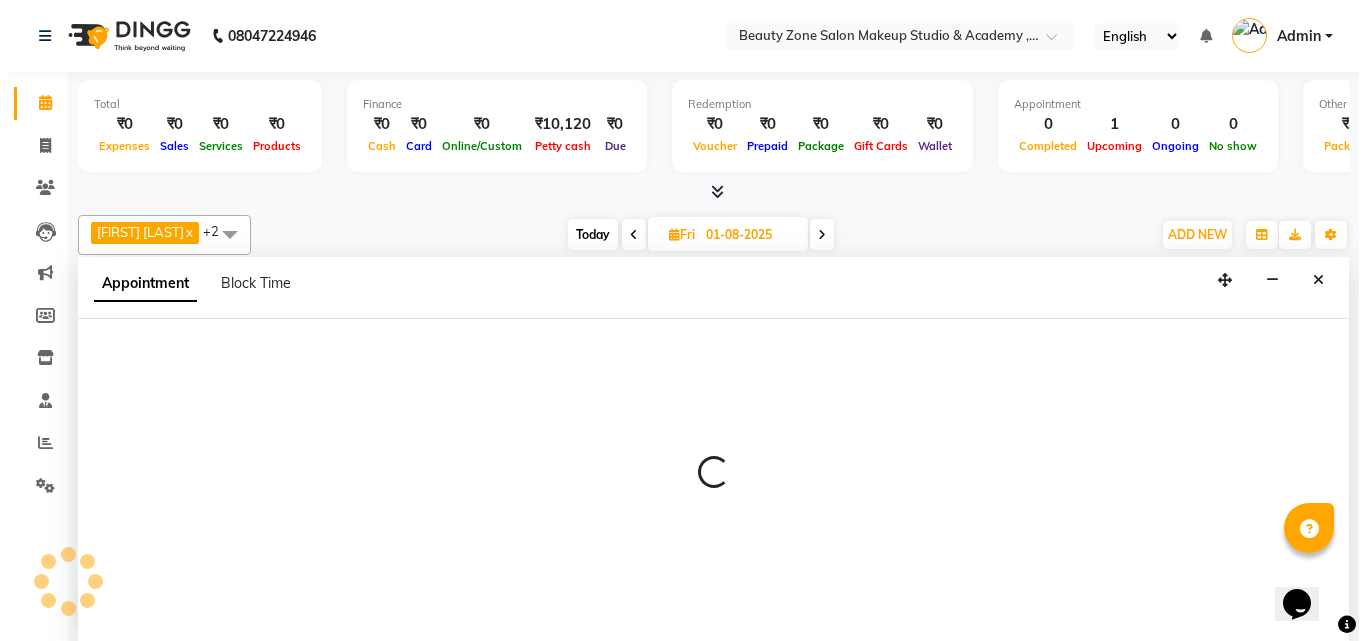 scroll, scrollTop: 1, scrollLeft: 0, axis: vertical 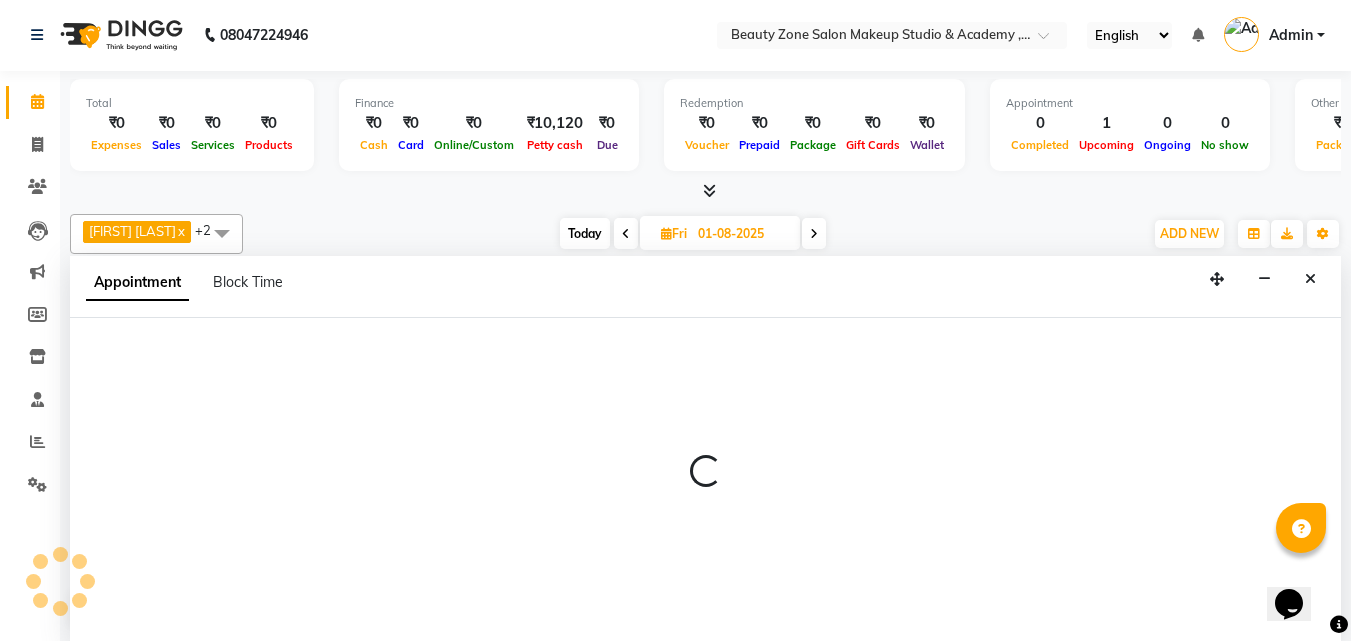 select on "600" 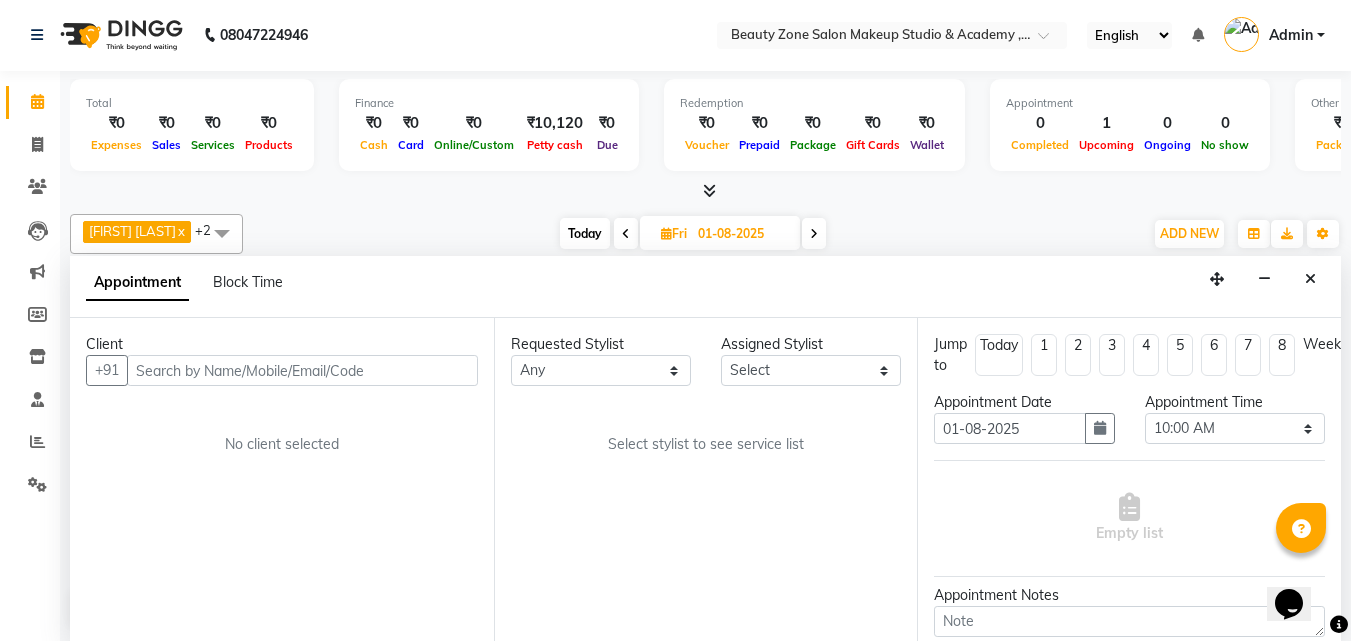 click at bounding box center (302, 370) 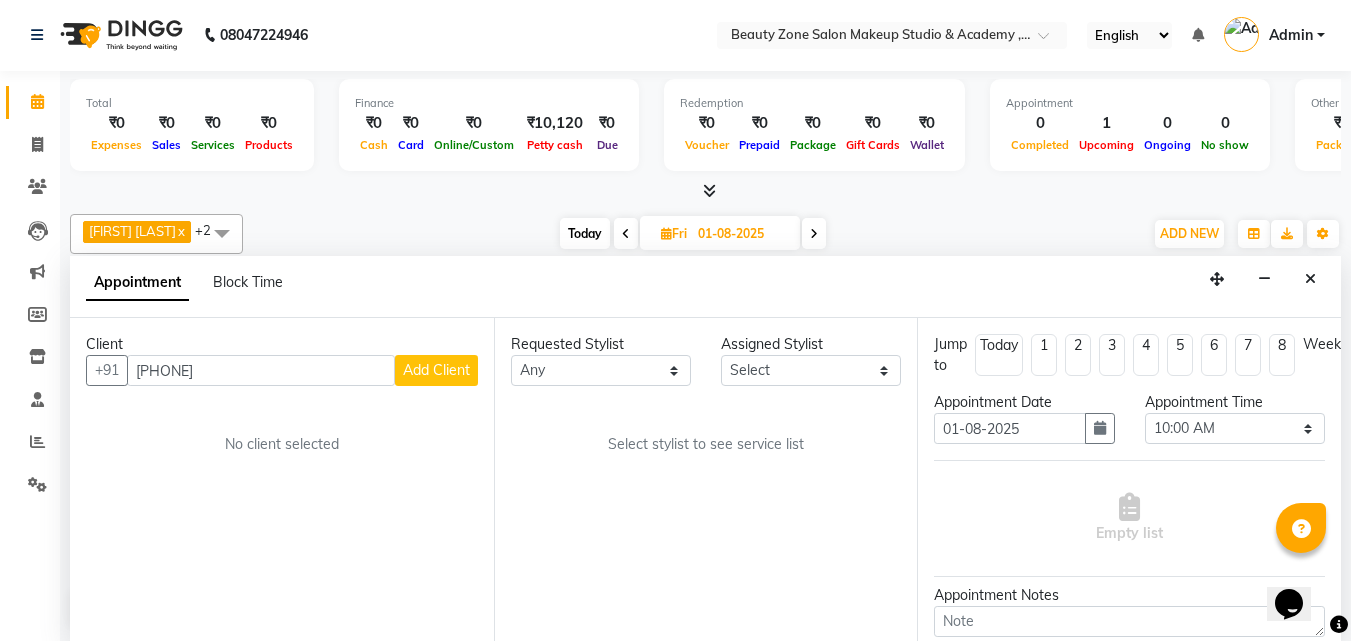 type on "[PHONE]" 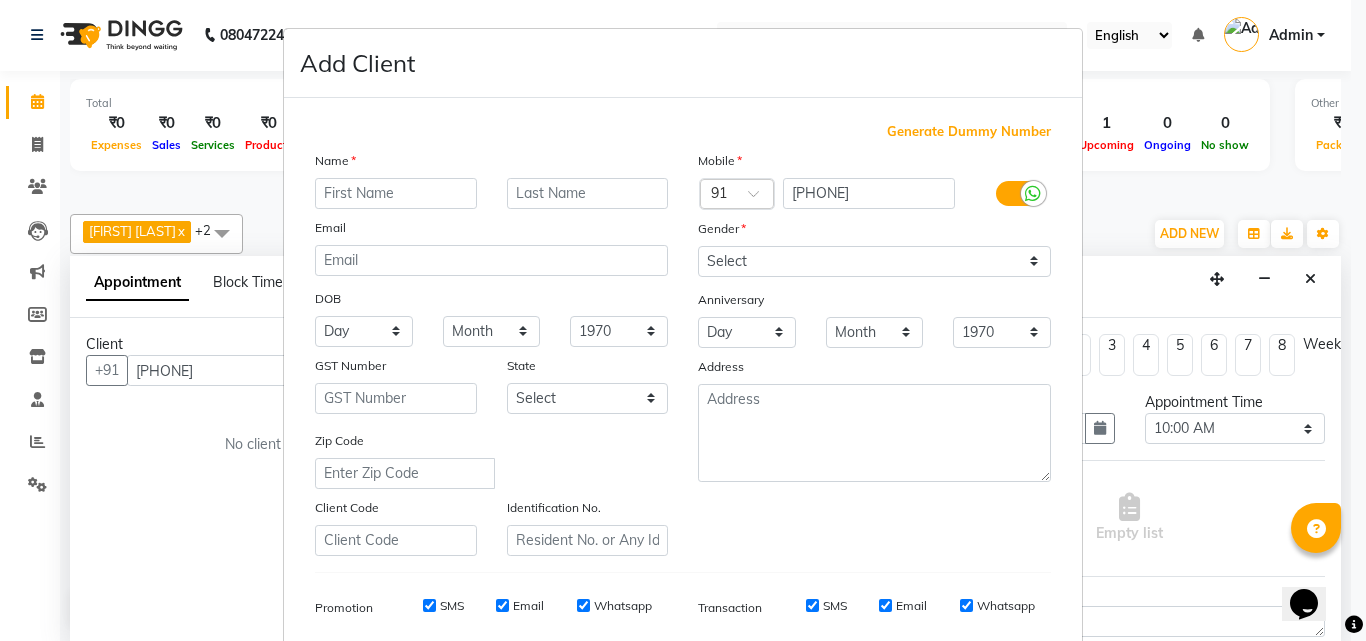 click at bounding box center [396, 193] 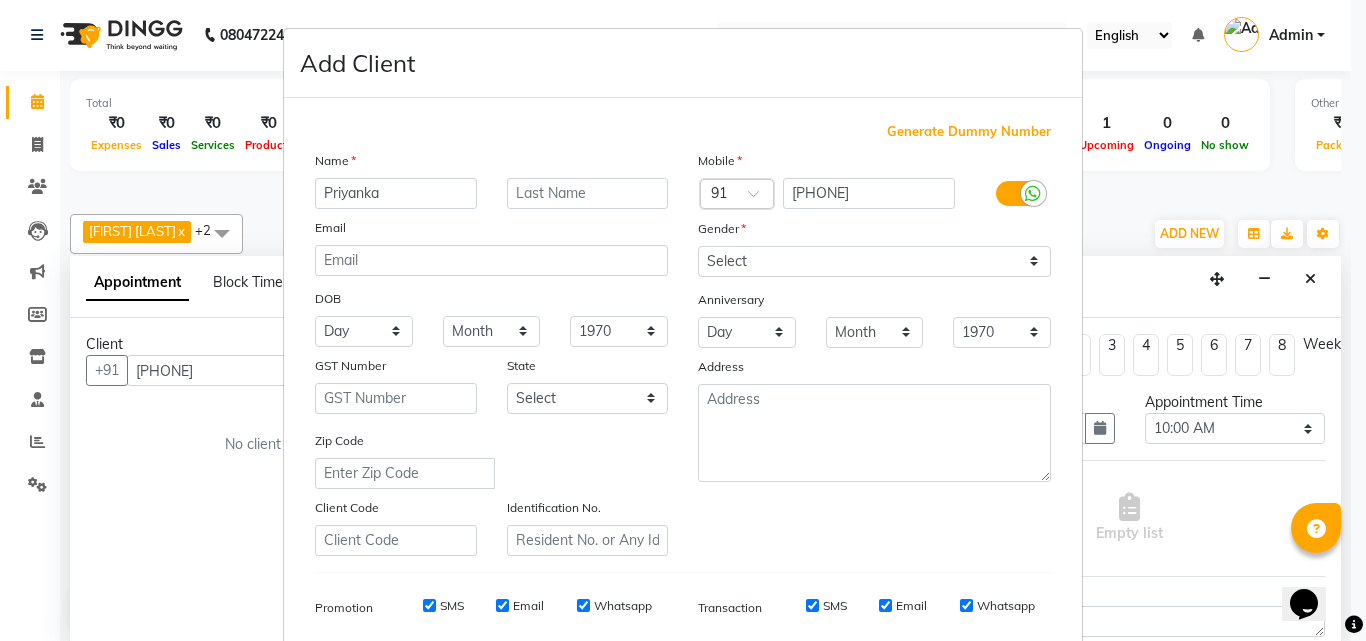 type on "Priyanka" 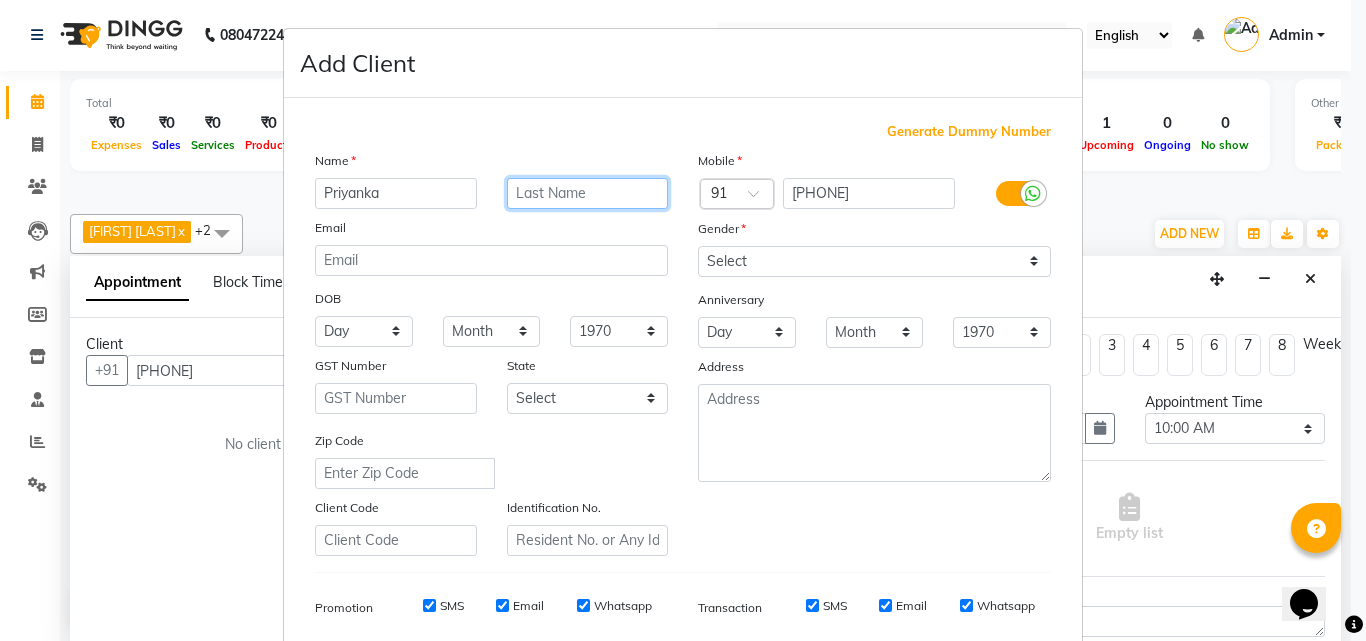 click at bounding box center [588, 193] 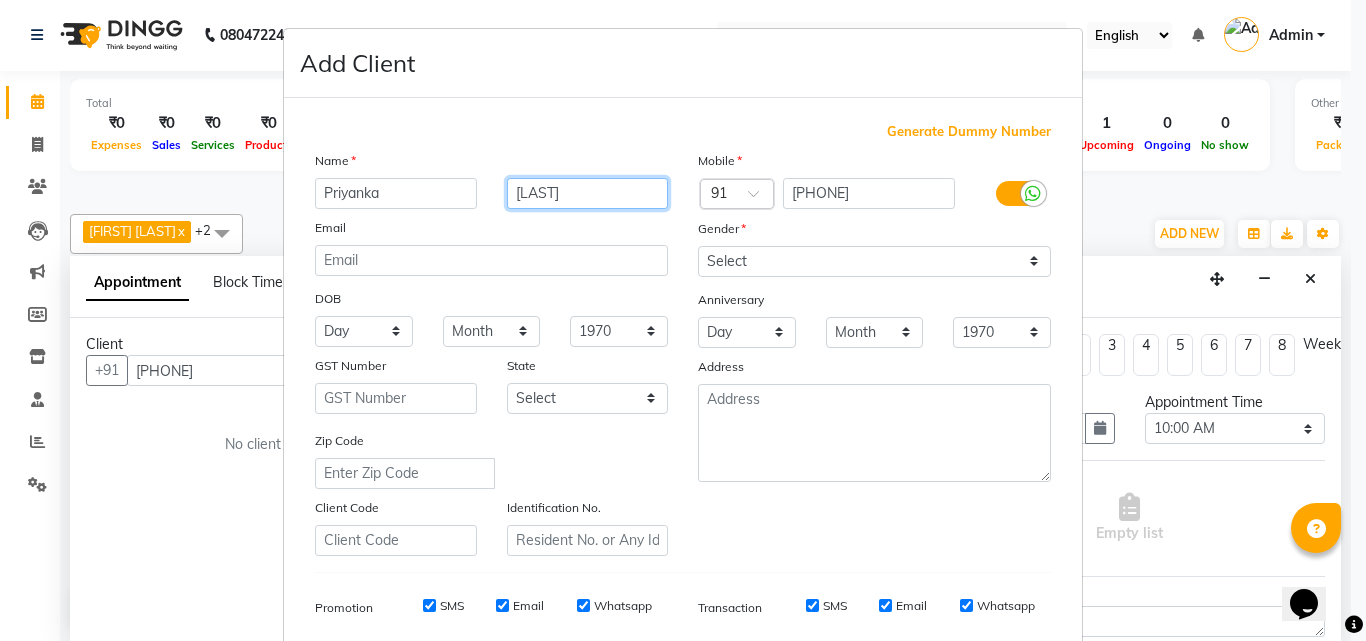 type on "[LAST]" 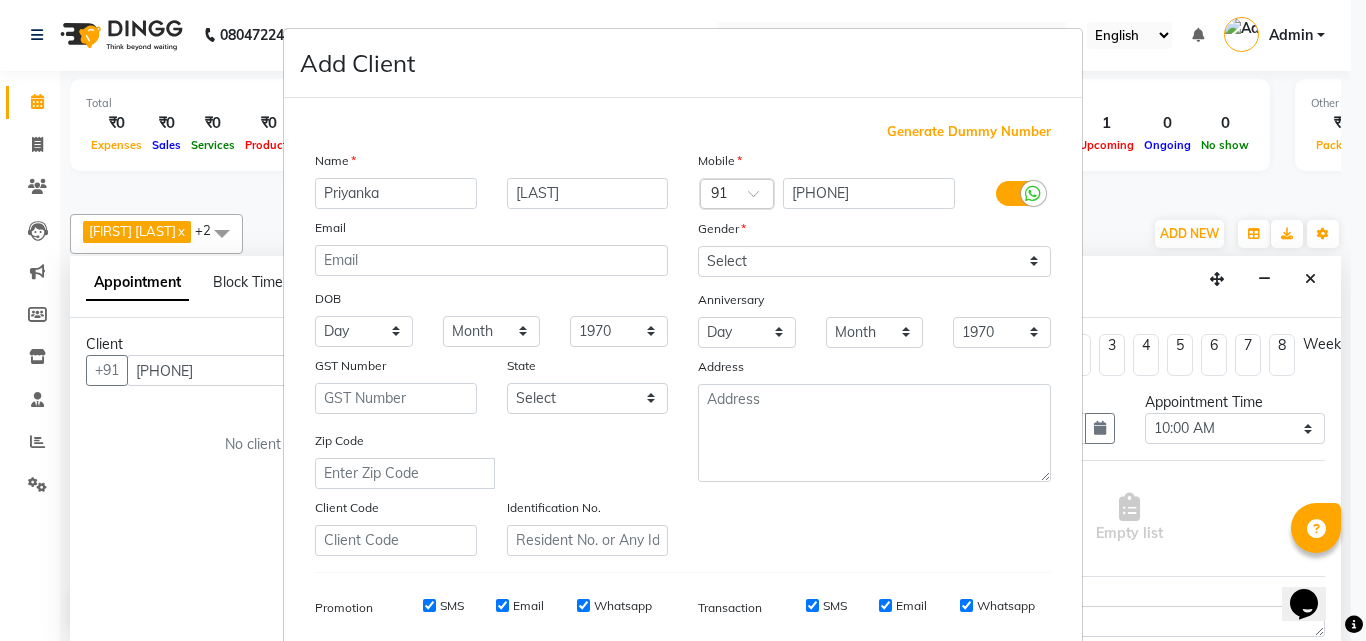 click on "Add Client Generate Dummy Number Name [FIRST] [LAST] Email DOB Day 01 02 03 04 05 06 07 08 09 10 11 12 13 14 15 16 17 18 19 20 21 22 23 24 25 26 27 28 29 30 31 Month January February March April May June July August September October November December 1940 1941 1942 1943 1944 1945 1946 1947 1948 1949 1950 1951 1952 1953 1954 1955 1956 1957 1958 1959 1960 1961 1962 1963 1964 1965 1966 1967 1968 1969 1970 1971 1972 1973 1974 1975 1976 1977 1978 1979 1980 1981 1982 1983 1984 1985 1986 1987 1988 1989 1990 1991 1992 1993 1994 1995 1996 1997 1998 1999 2000 2001 2002 2003 2004 2005 2006 2007 2008 2009 2010 2011 2012 2013 2014 2015 2016 2017 2018 2019 2020 2021 2022 2023 2024 GST Number State Select Andaman and Nicobar Islands Andhra Pradesh Arunachal Pradesh Assam Bihar Chandigarh Chhattisgarh Dadra and Nagar Haveli Daman and Diu Delhi Goa Gujarat Haryana Himachal Pradesh Jammu and Kashmir Jharkhand Karnataka Kerala Lakshadweep Madhya Pradesh Maharashtra Manipur Meghalaya Mizoram Nagaland Odisha Pondicherry Punjab" at bounding box center [683, 320] 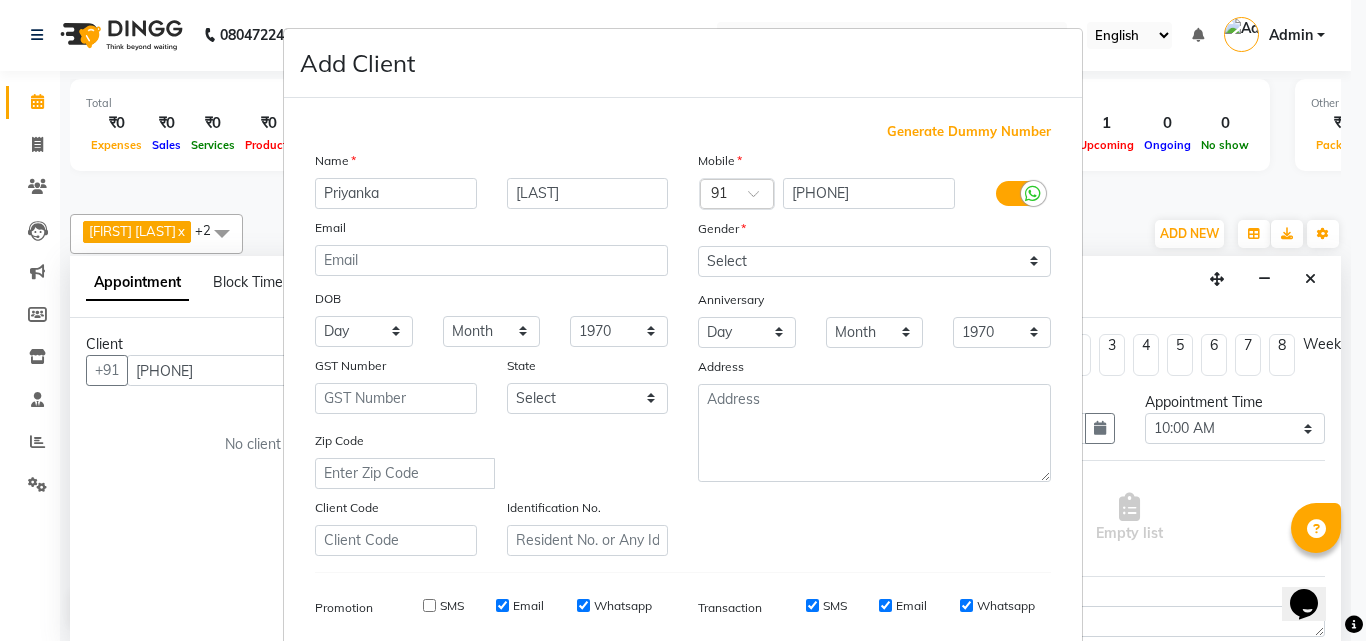 click on "Email" at bounding box center (502, 605) 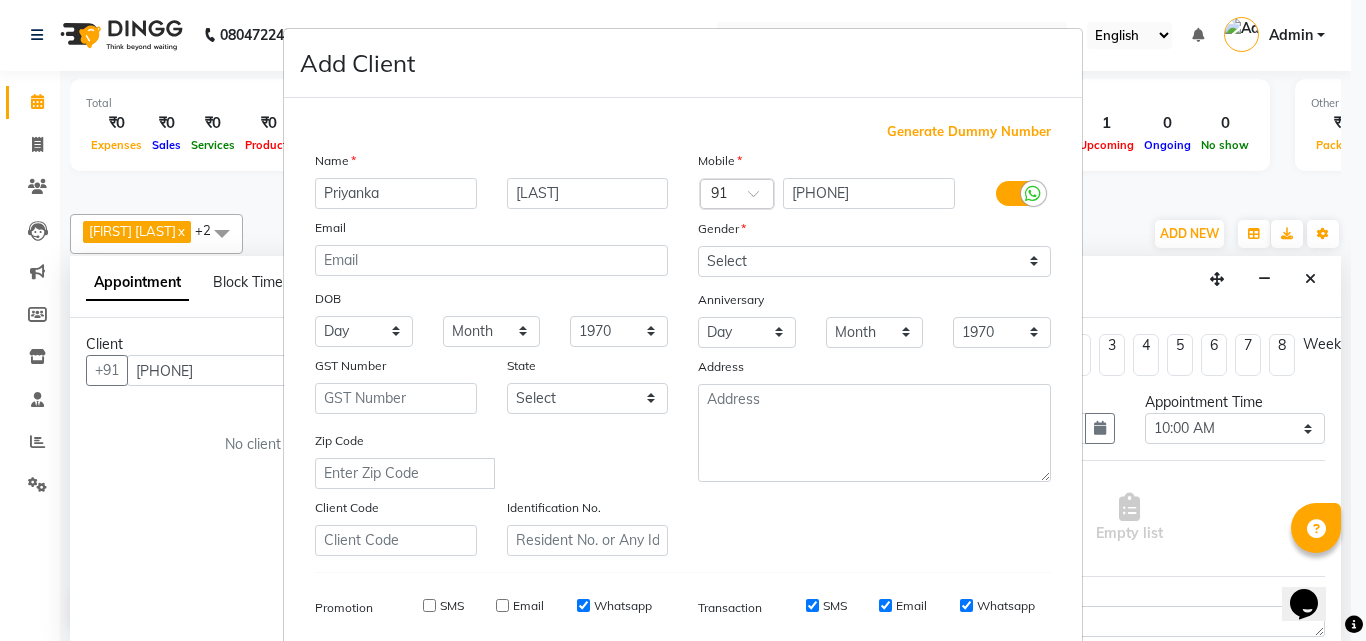 click on "Whatsapp" at bounding box center (583, 605) 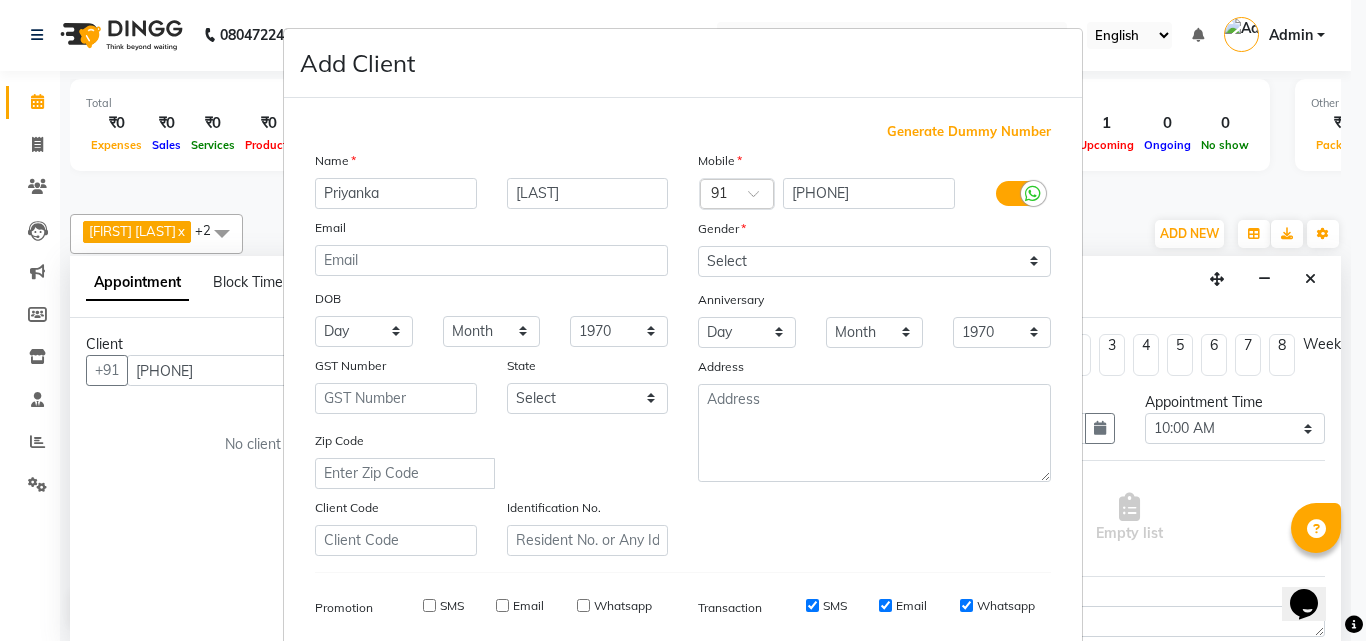 click on "SMS" at bounding box center (812, 605) 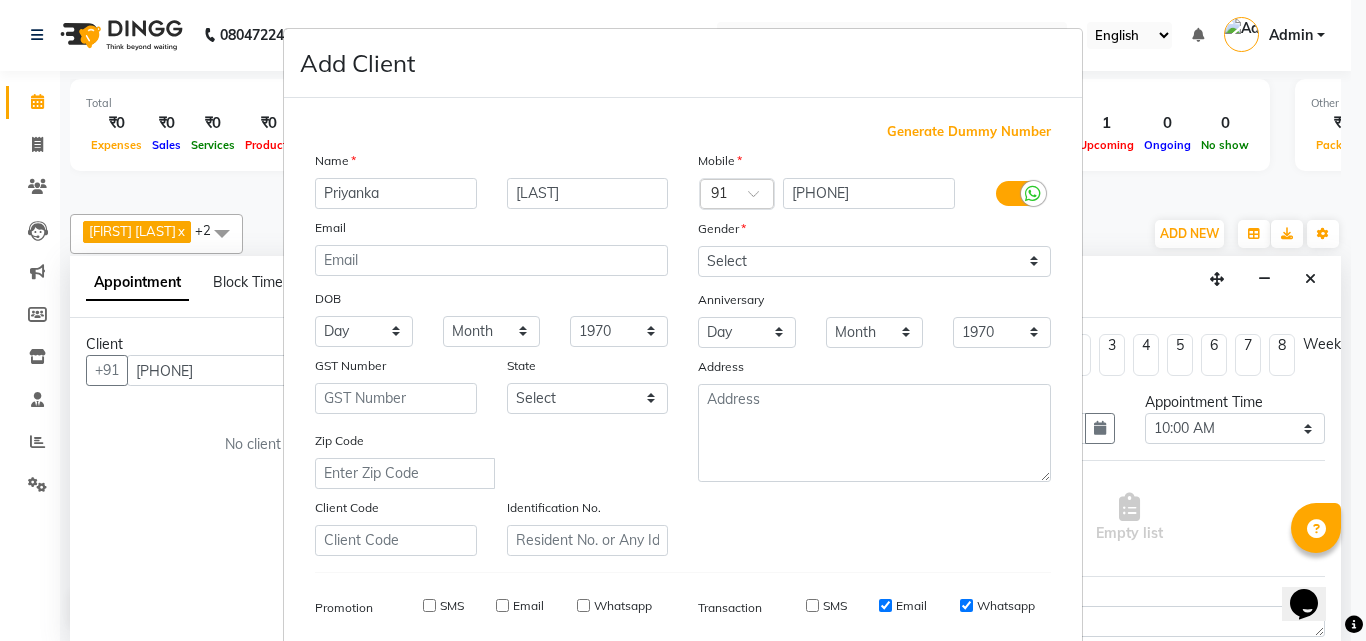 click on "Email" at bounding box center [885, 605] 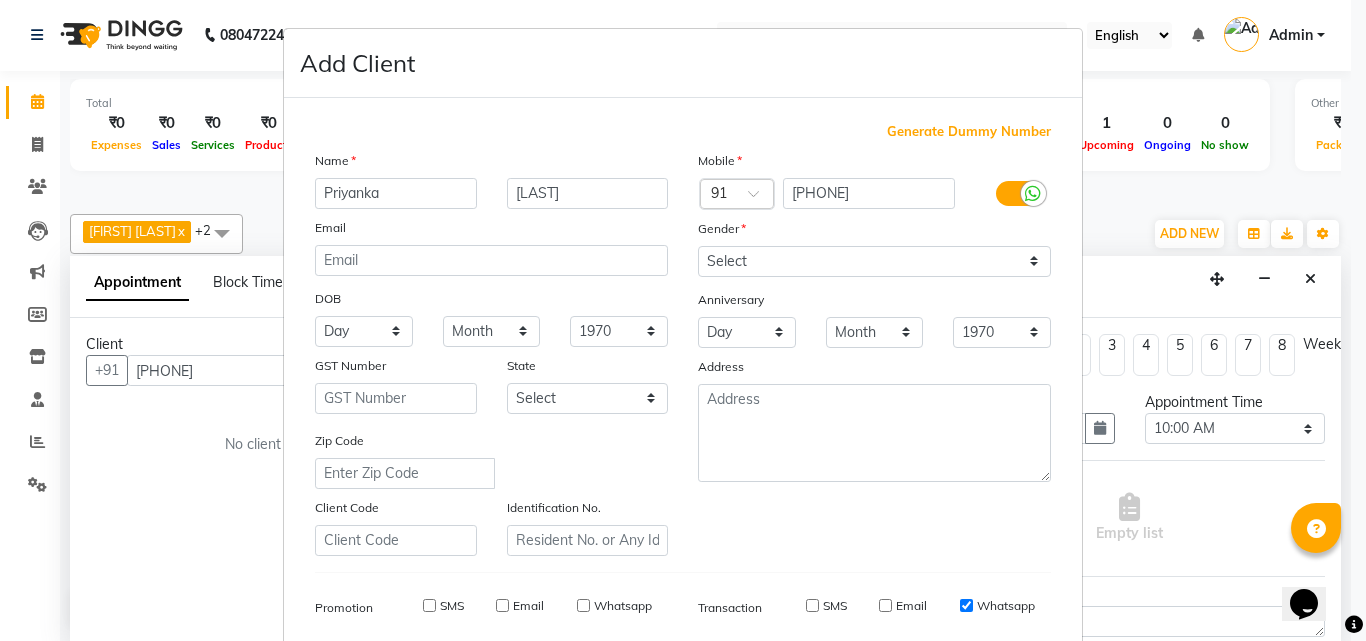 click on "Whatsapp" at bounding box center [966, 605] 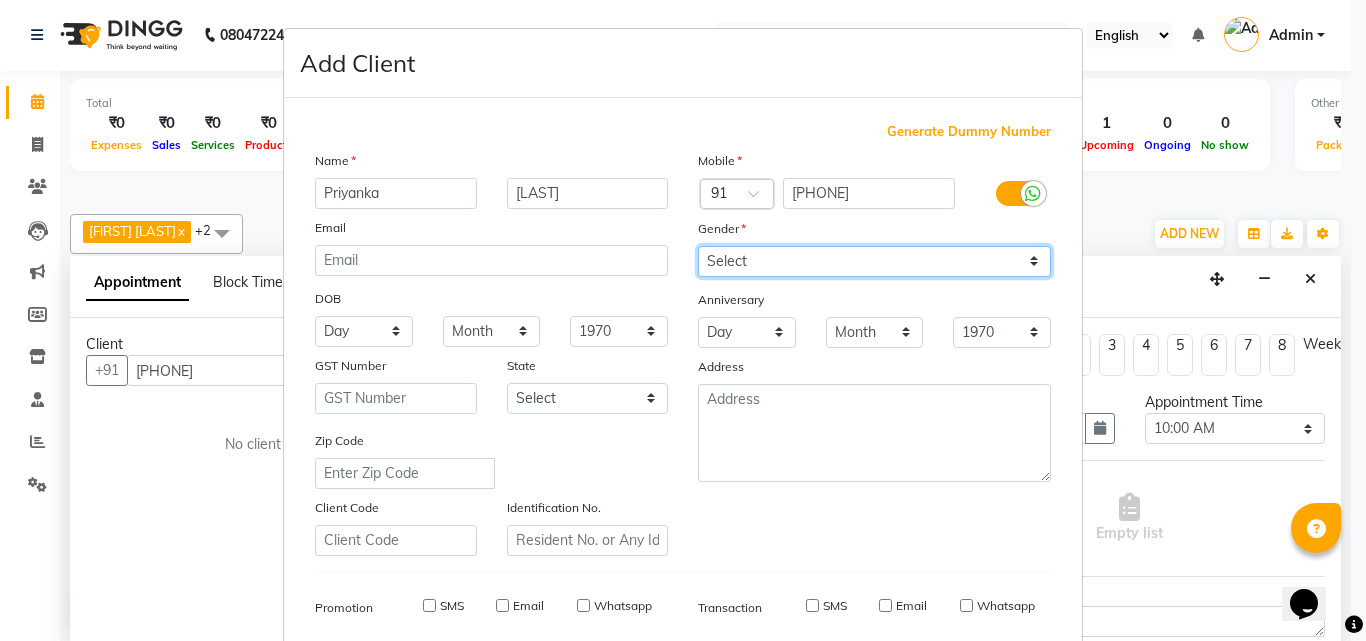 click on "Select Male Female Other Prefer Not To Say" at bounding box center (874, 261) 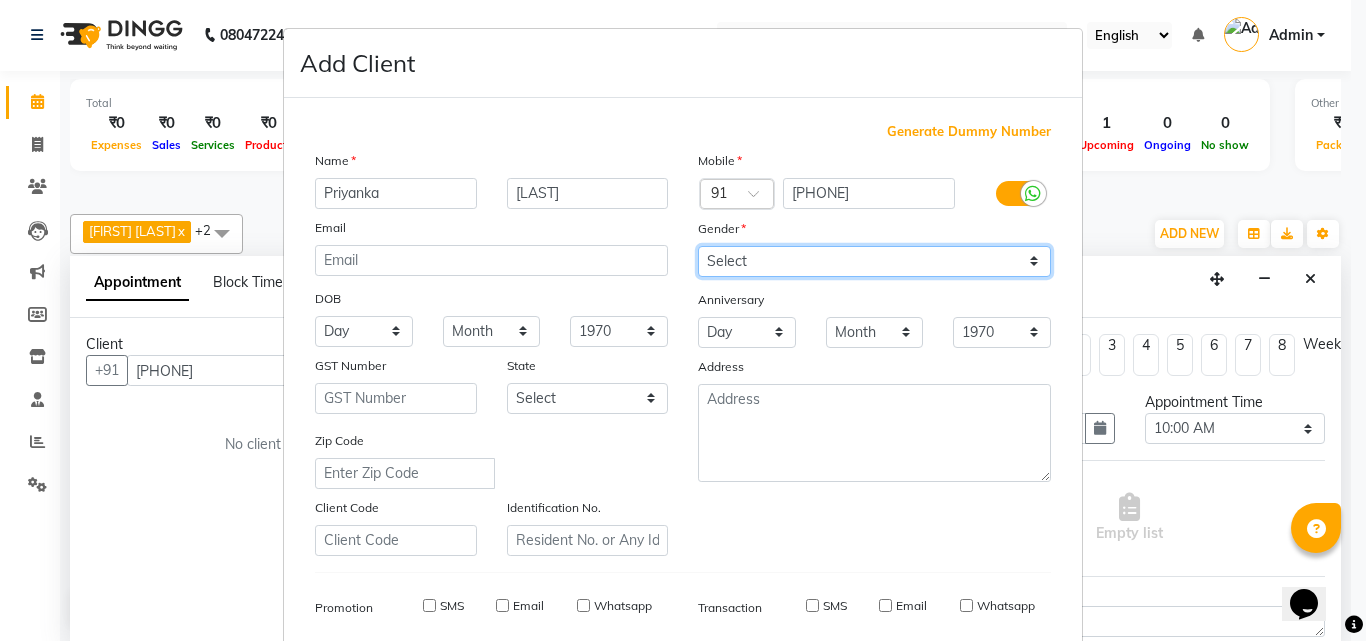 select on "female" 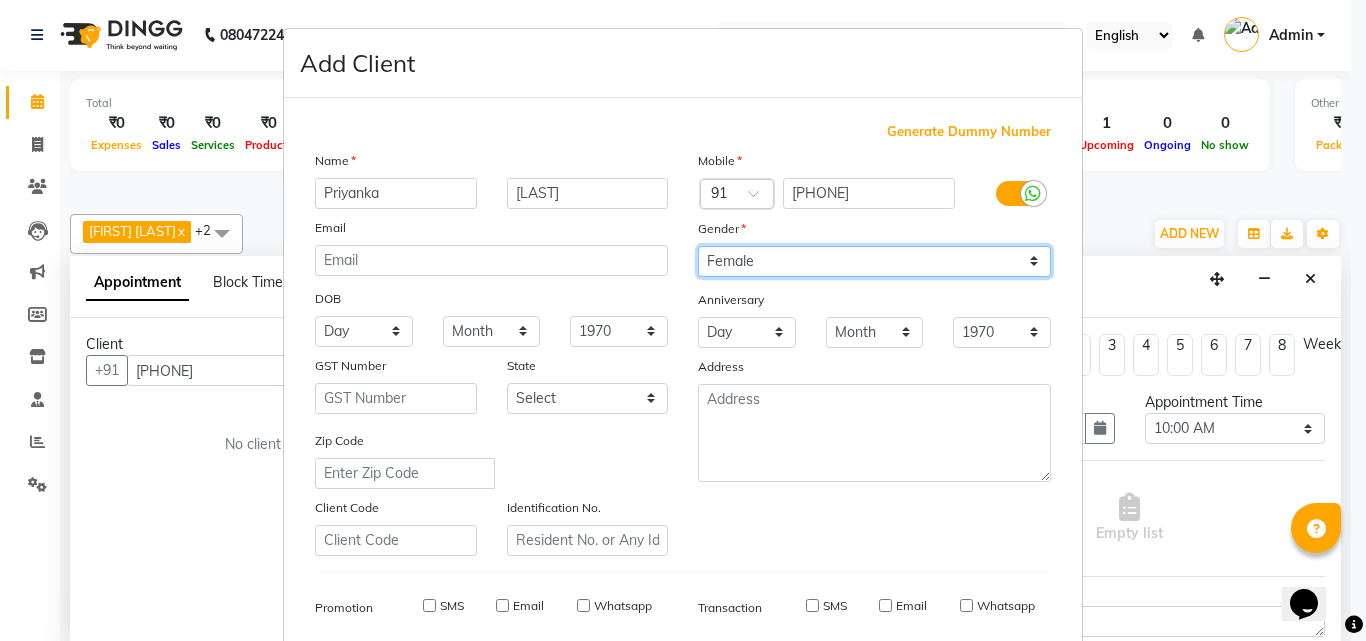 click on "Select Male Female Other Prefer Not To Say" at bounding box center (874, 261) 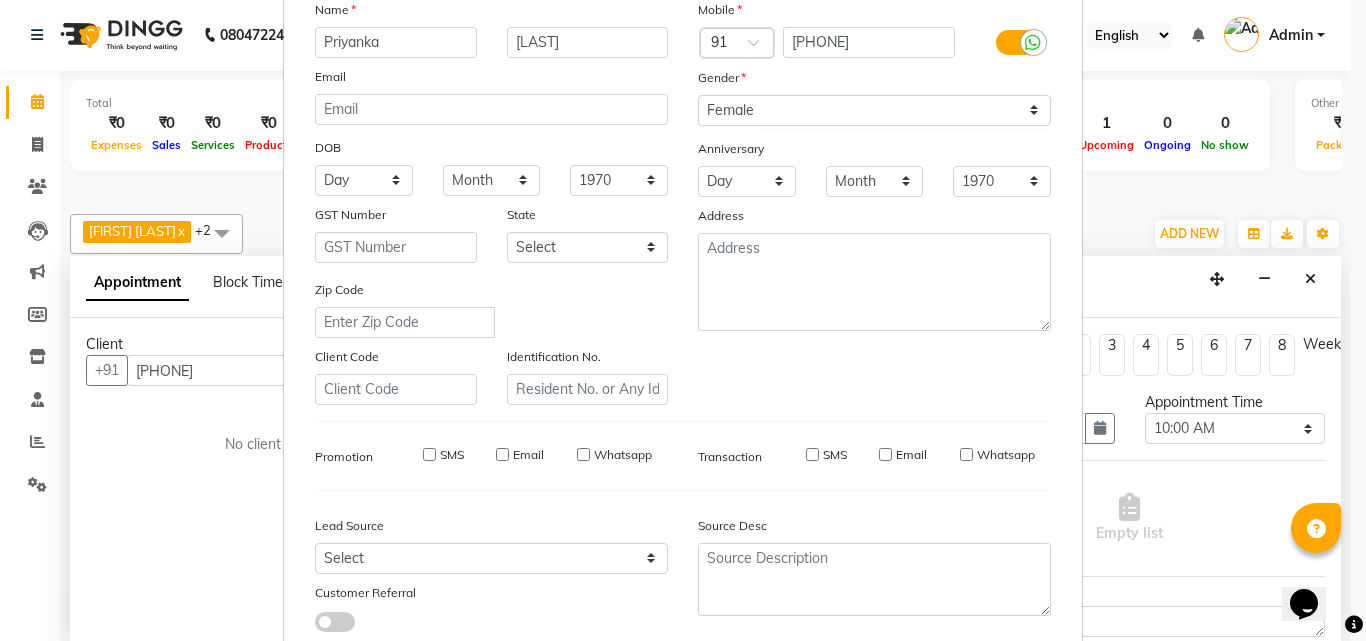 scroll, scrollTop: 152, scrollLeft: 0, axis: vertical 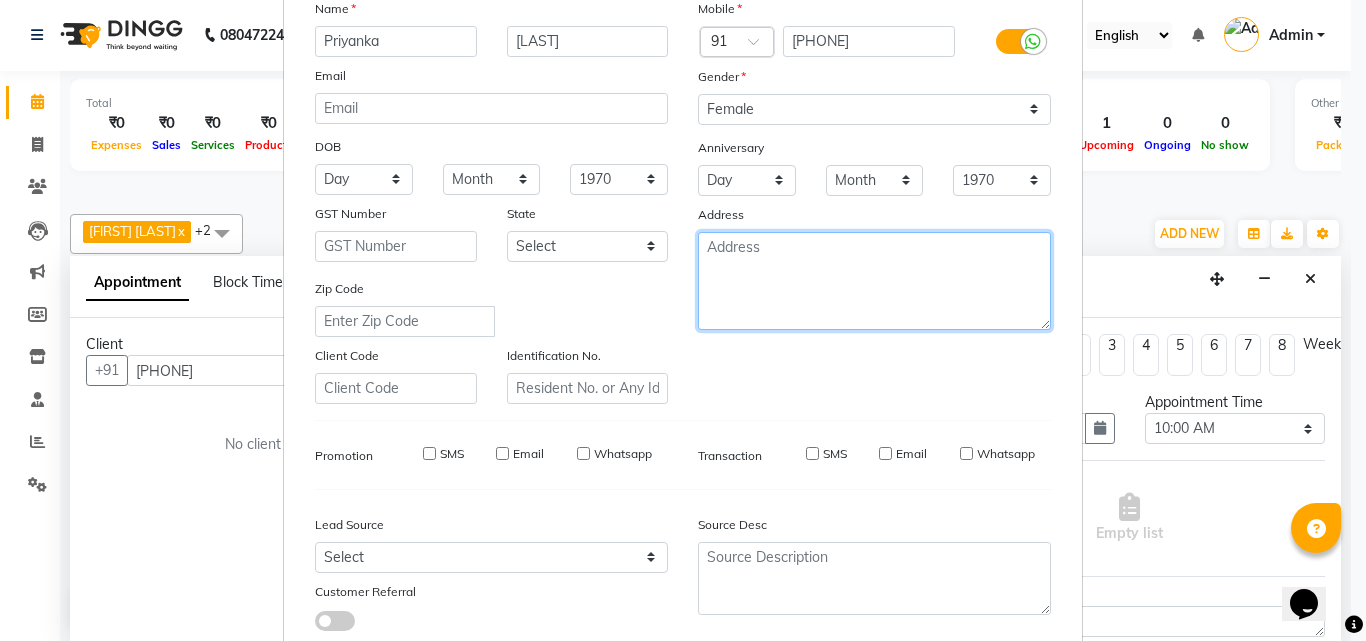 click at bounding box center (874, 281) 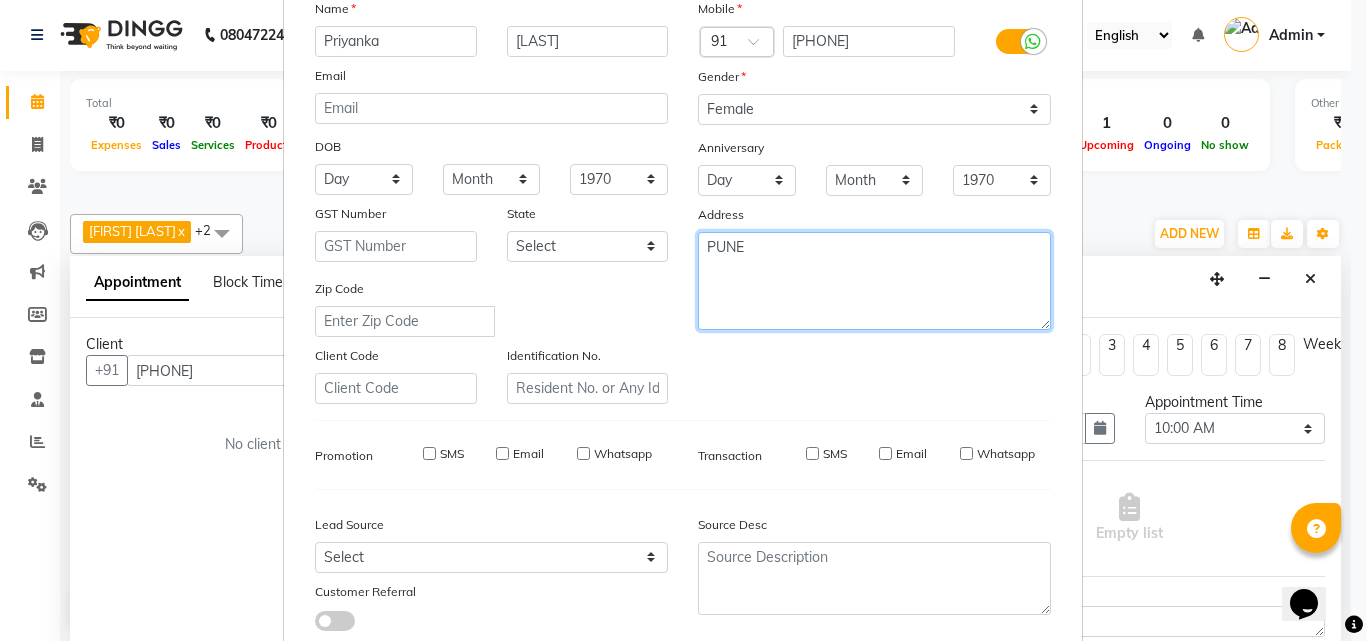type on "PUNE" 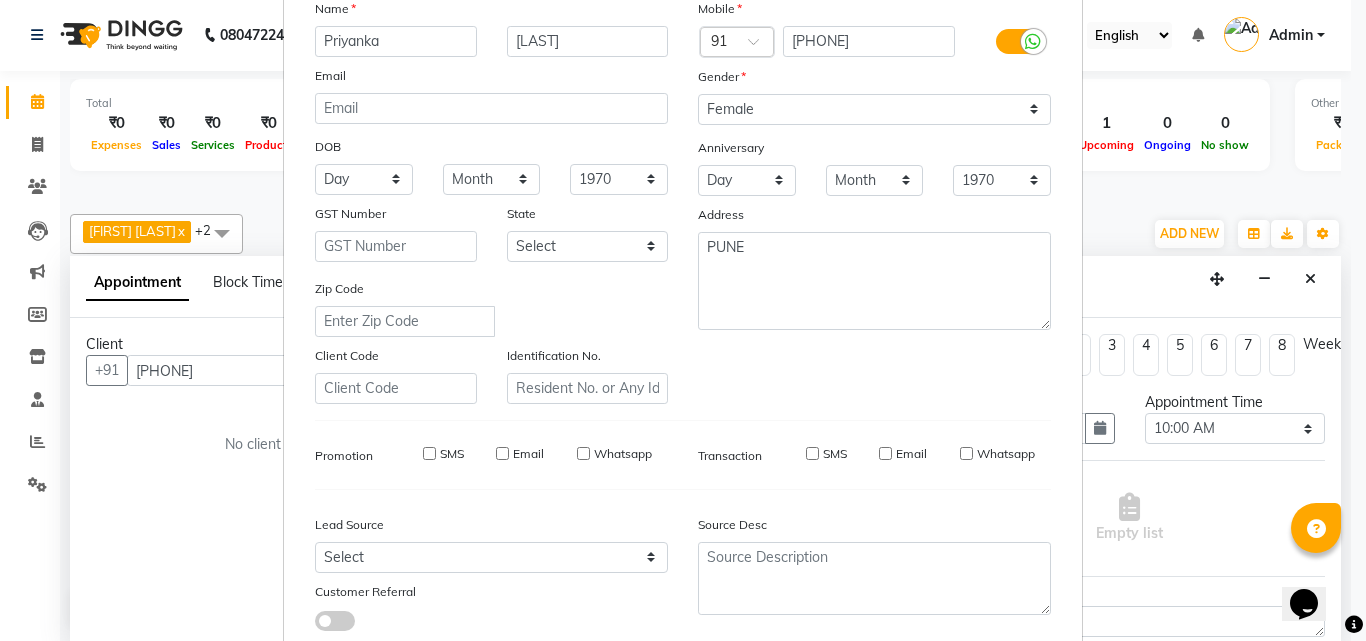 drag, startPoint x: 1336, startPoint y: 369, endPoint x: 1360, endPoint y: 386, distance: 29.410883 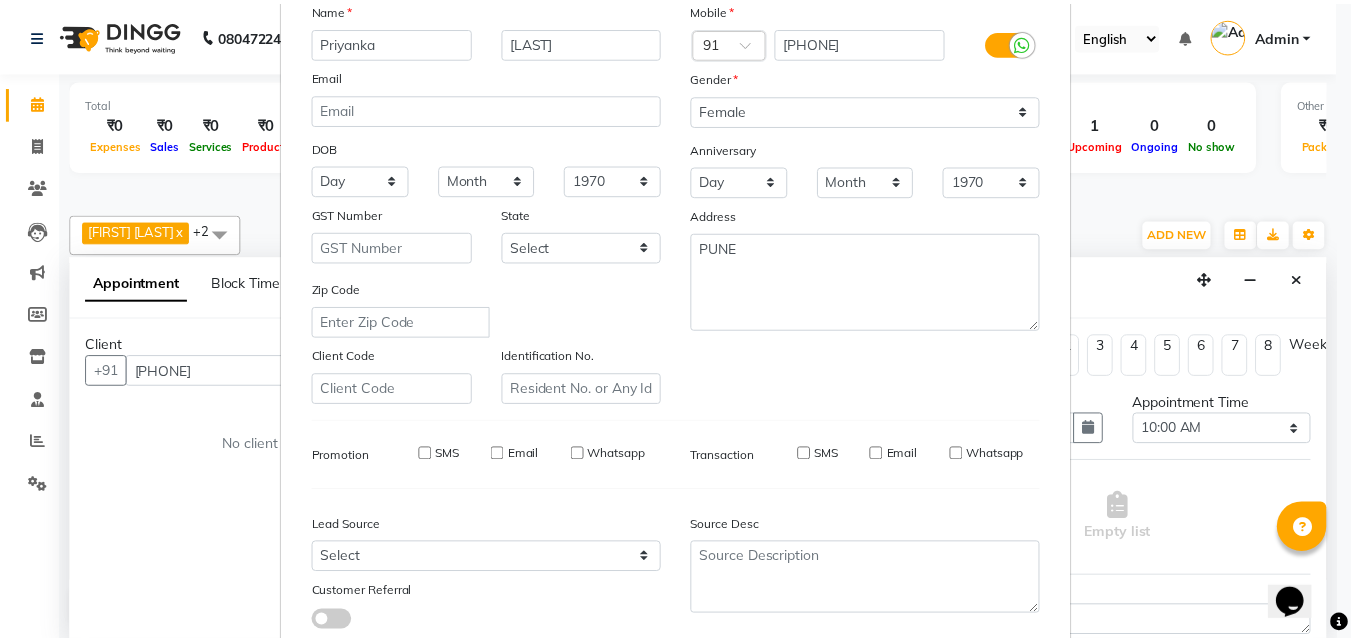 scroll, scrollTop: 282, scrollLeft: 0, axis: vertical 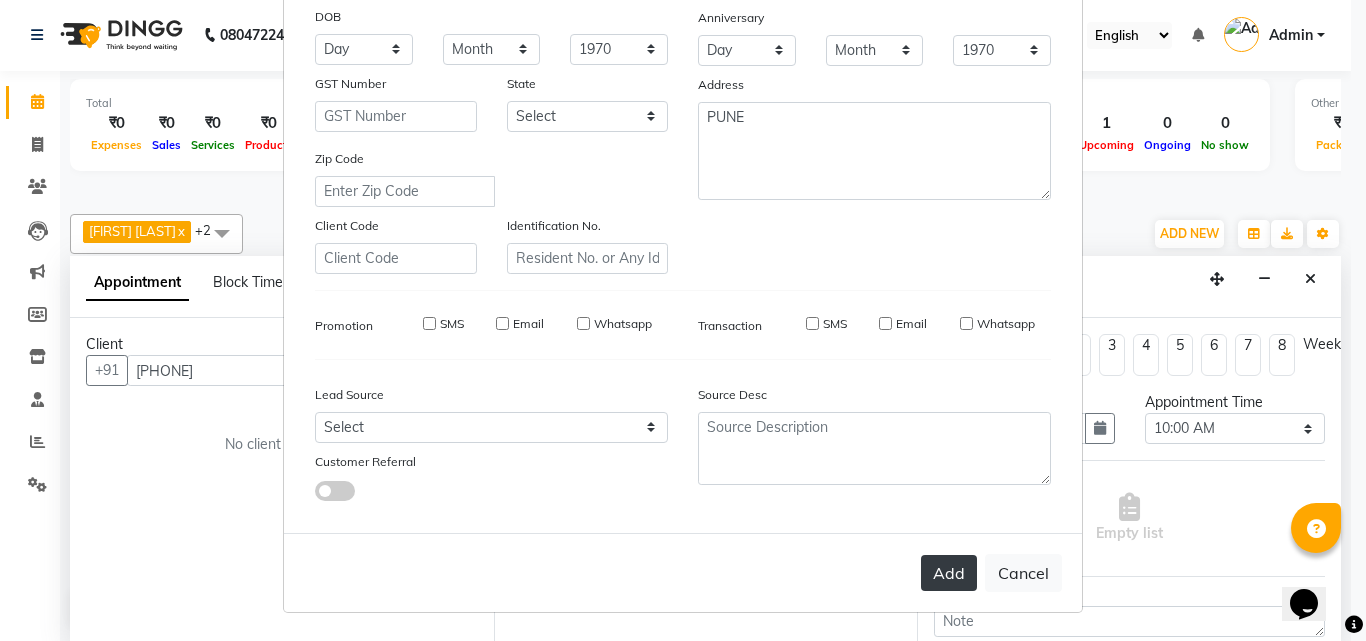 click on "Add" at bounding box center (949, 573) 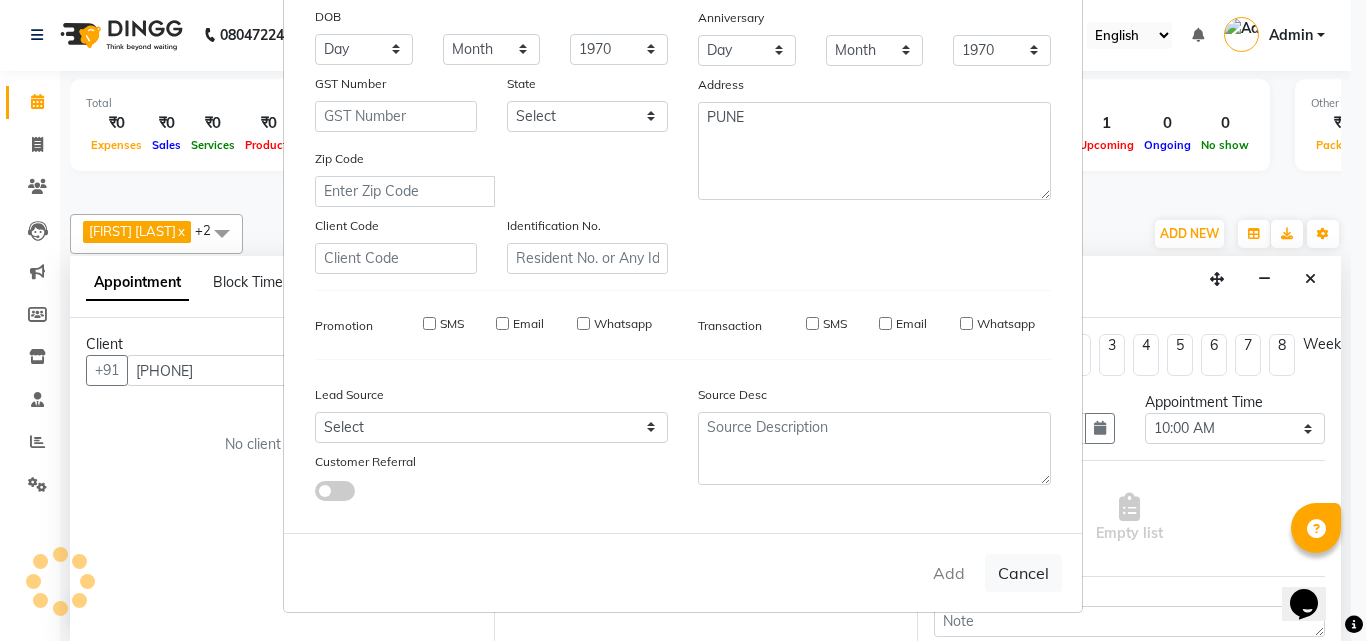 type 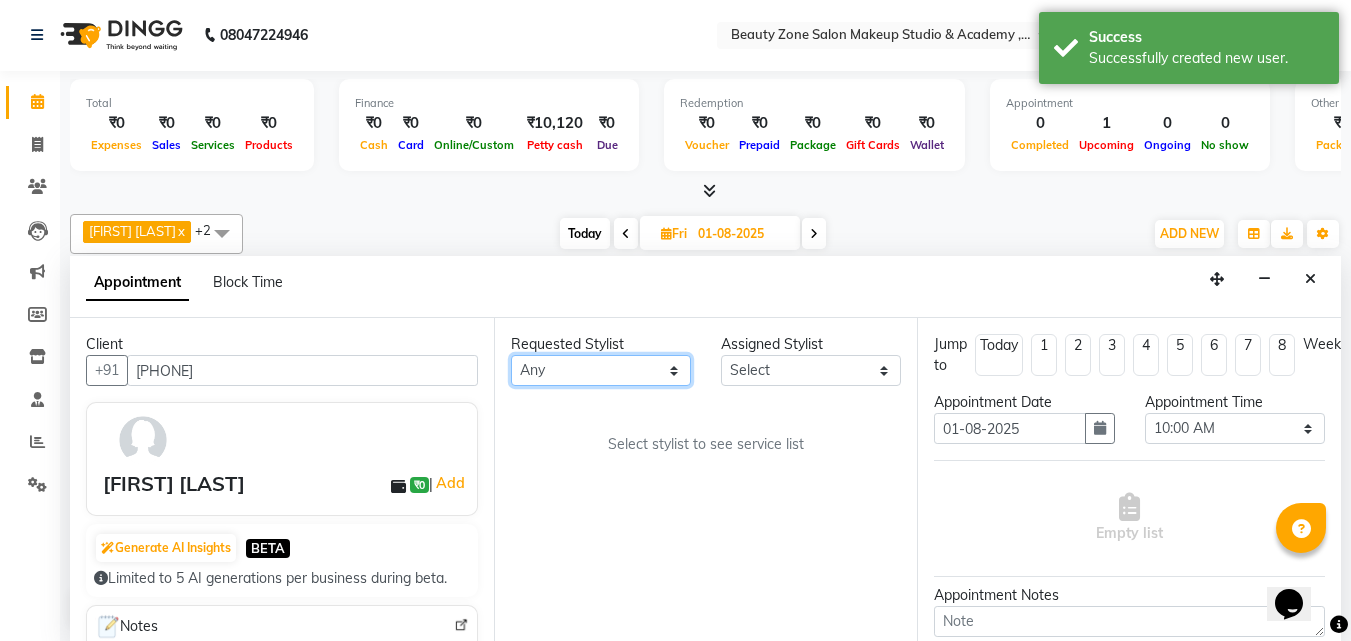 click on "Any [FIRST] [LAST] [FIRST] [LAST] [FIRST] [LAST]" at bounding box center [601, 370] 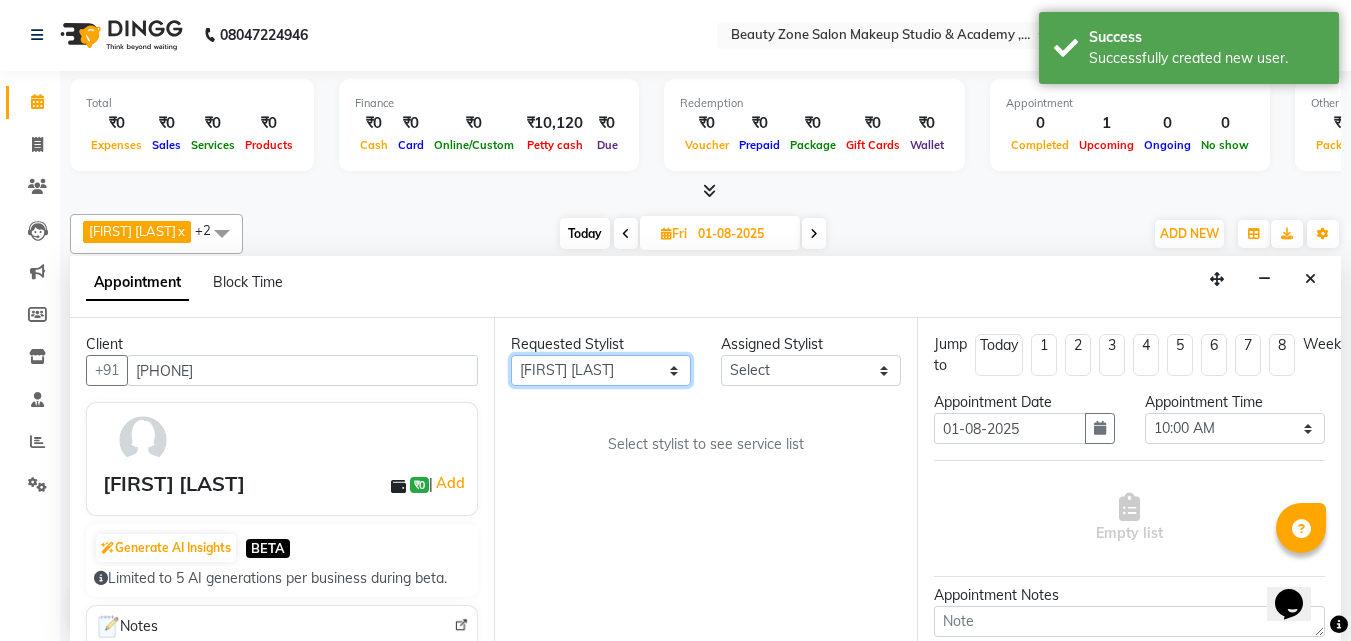 click on "Any [FIRST] [LAST] [FIRST] [LAST] [FIRST] [LAST]" at bounding box center [601, 370] 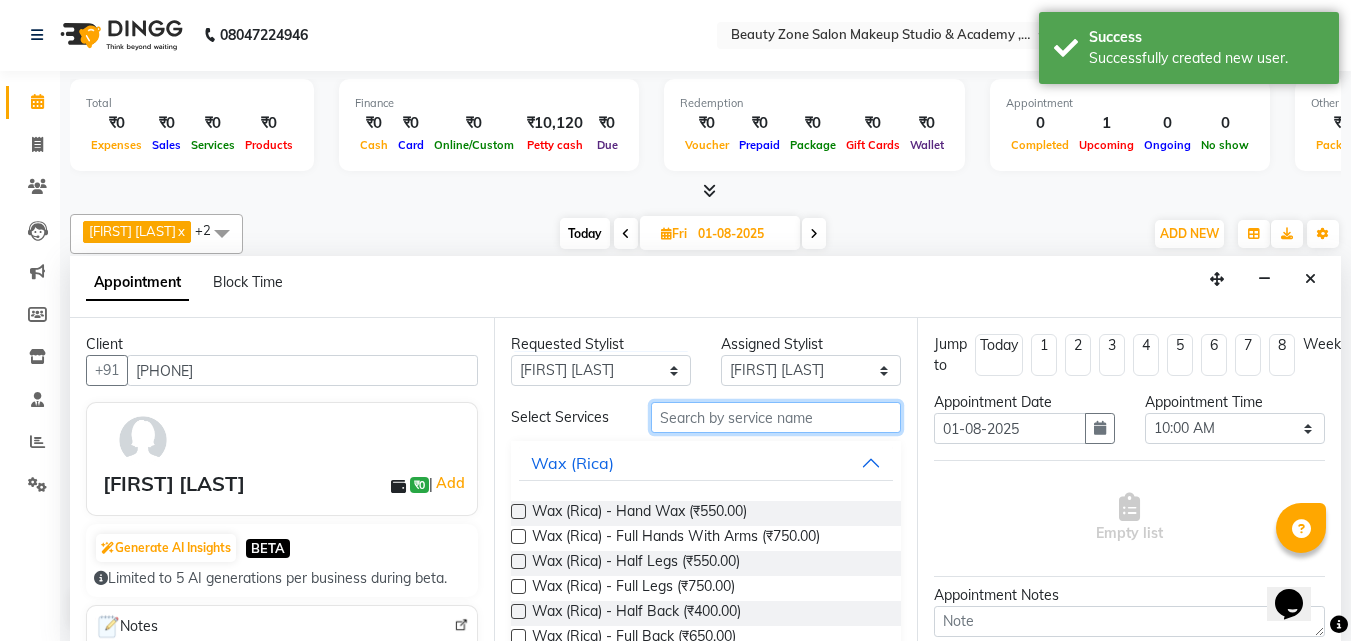 click at bounding box center [776, 417] 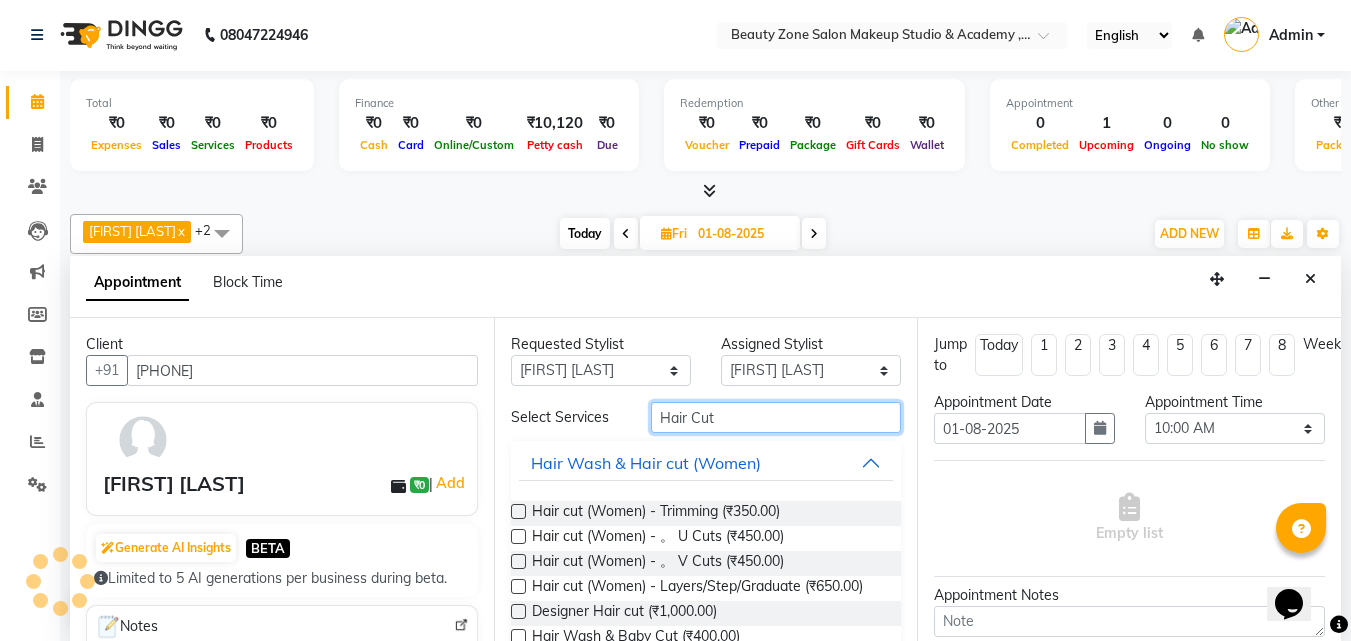 type on "Hair Cut" 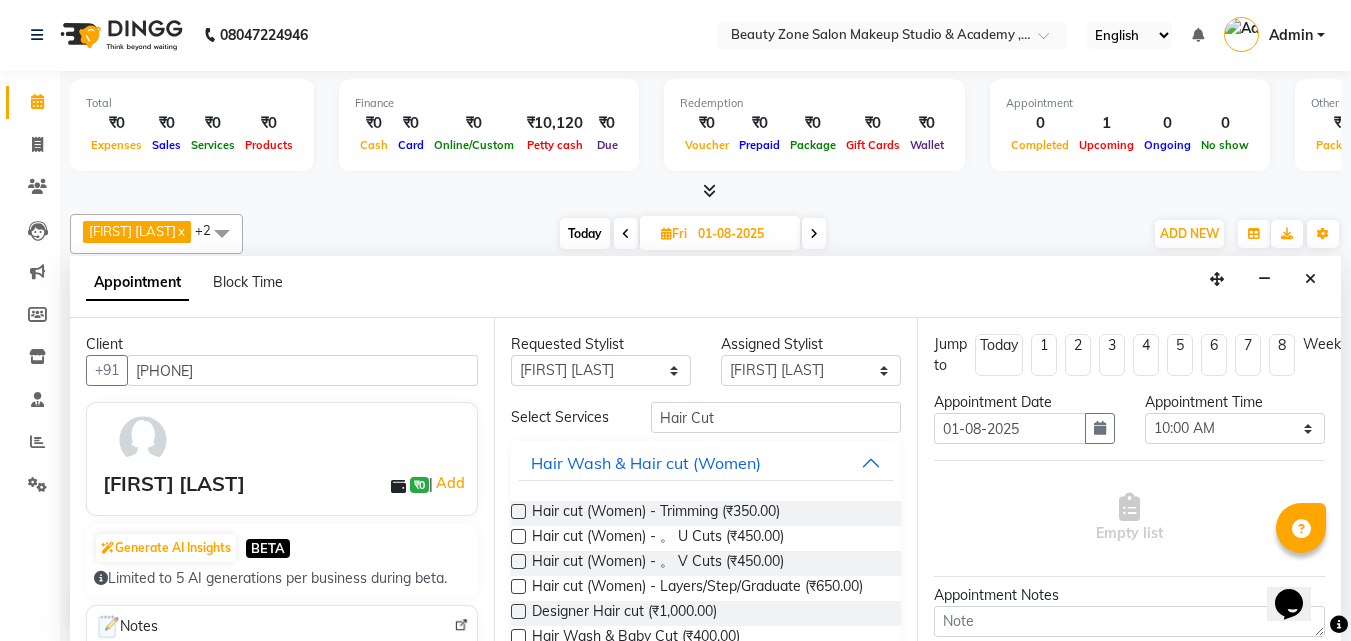 click at bounding box center [518, 586] 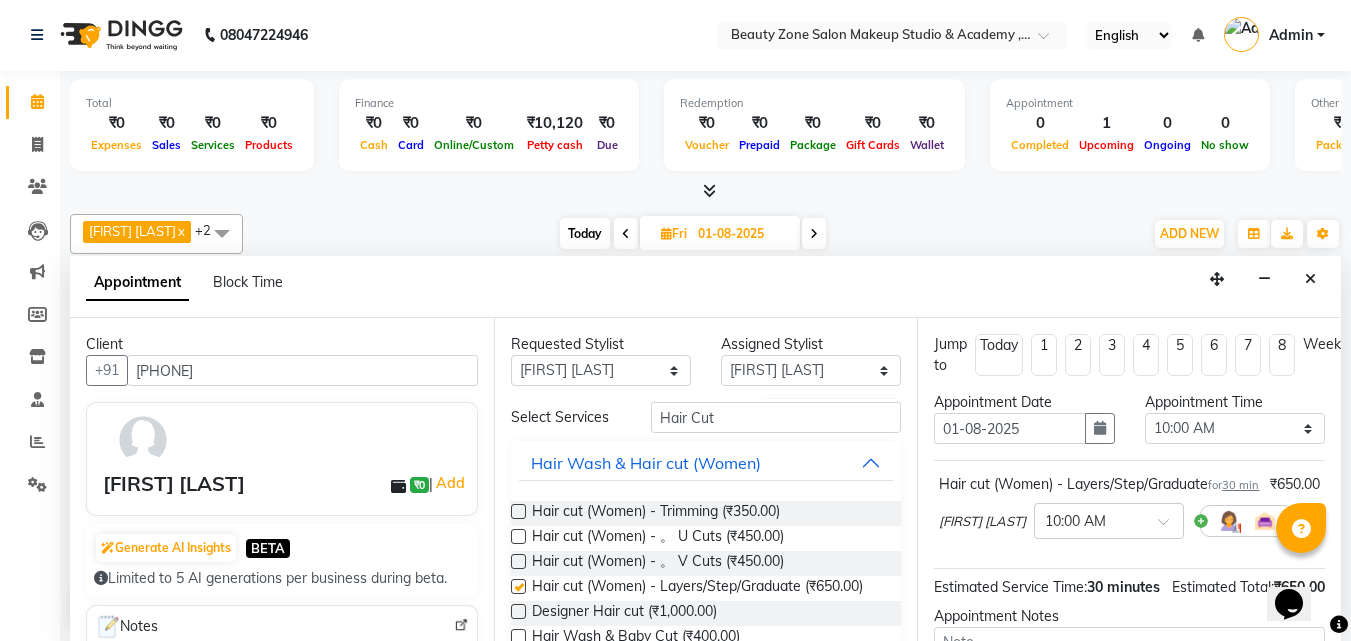 checkbox on "false" 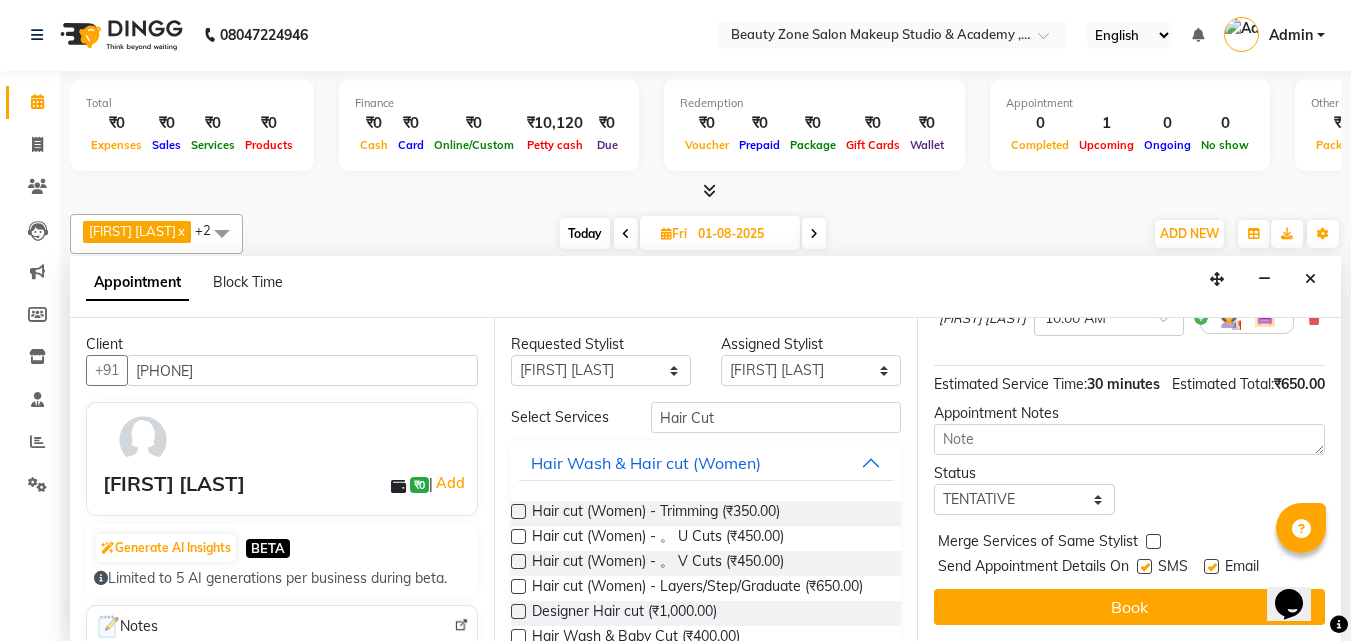 scroll, scrollTop: 239, scrollLeft: 0, axis: vertical 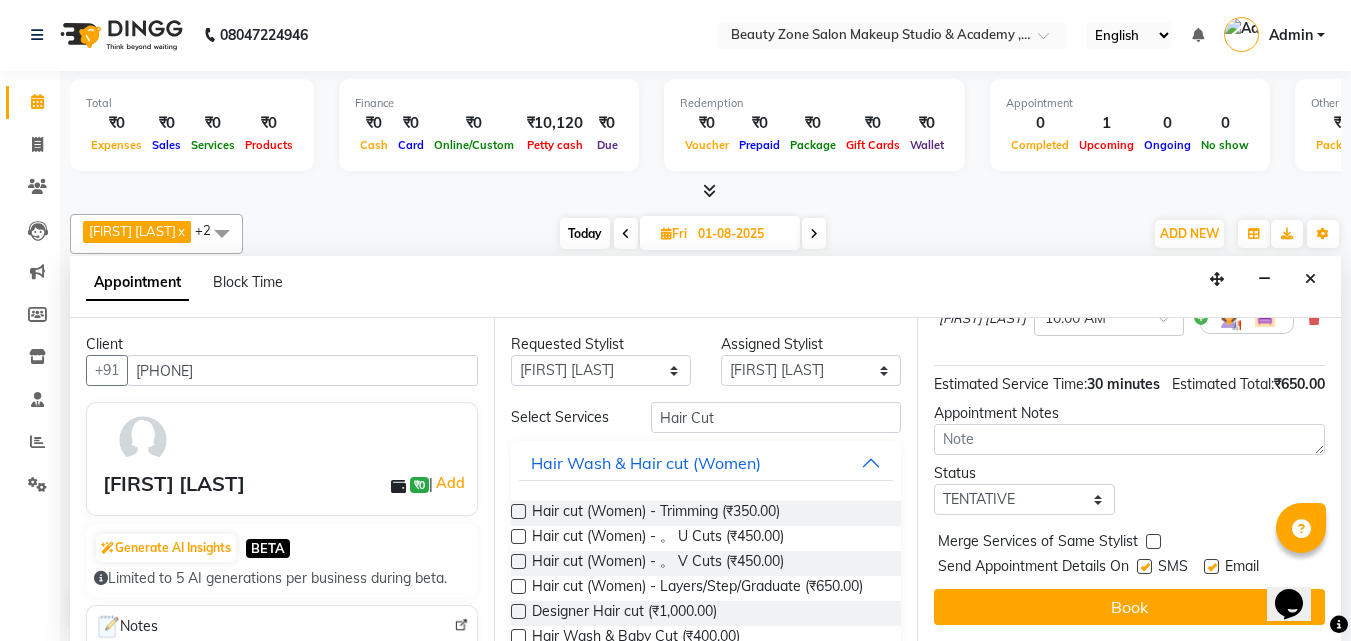 click at bounding box center [1144, 566] 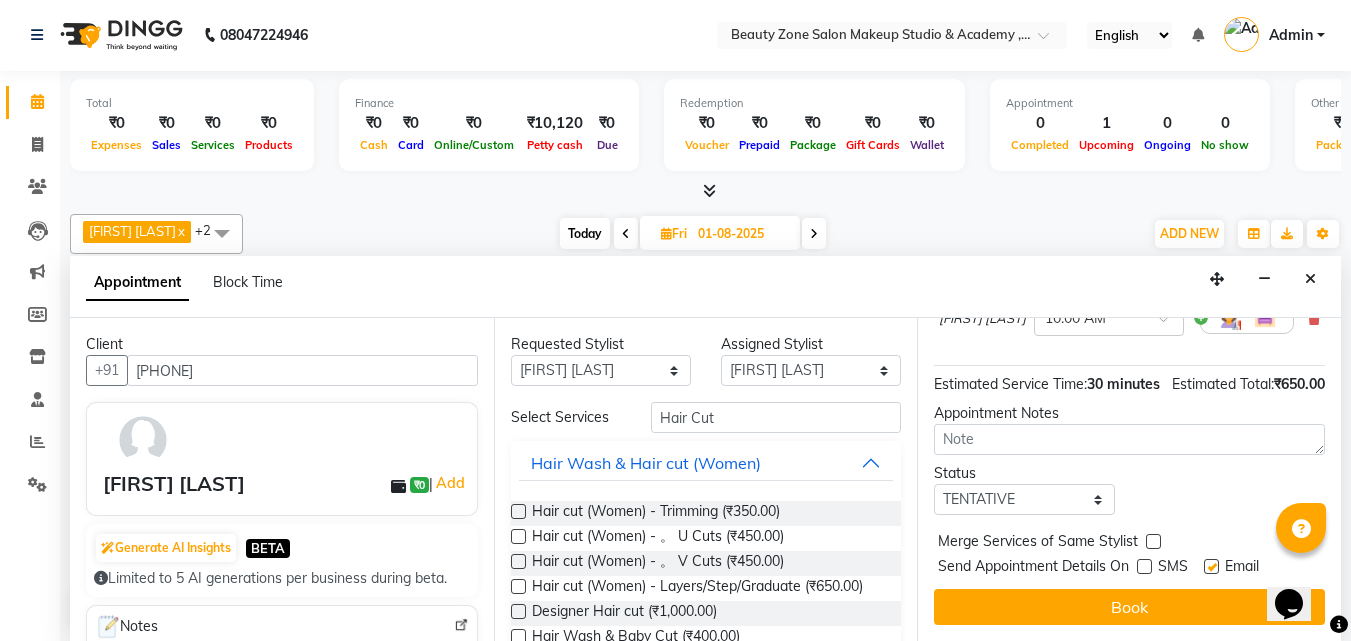 click at bounding box center (1211, 566) 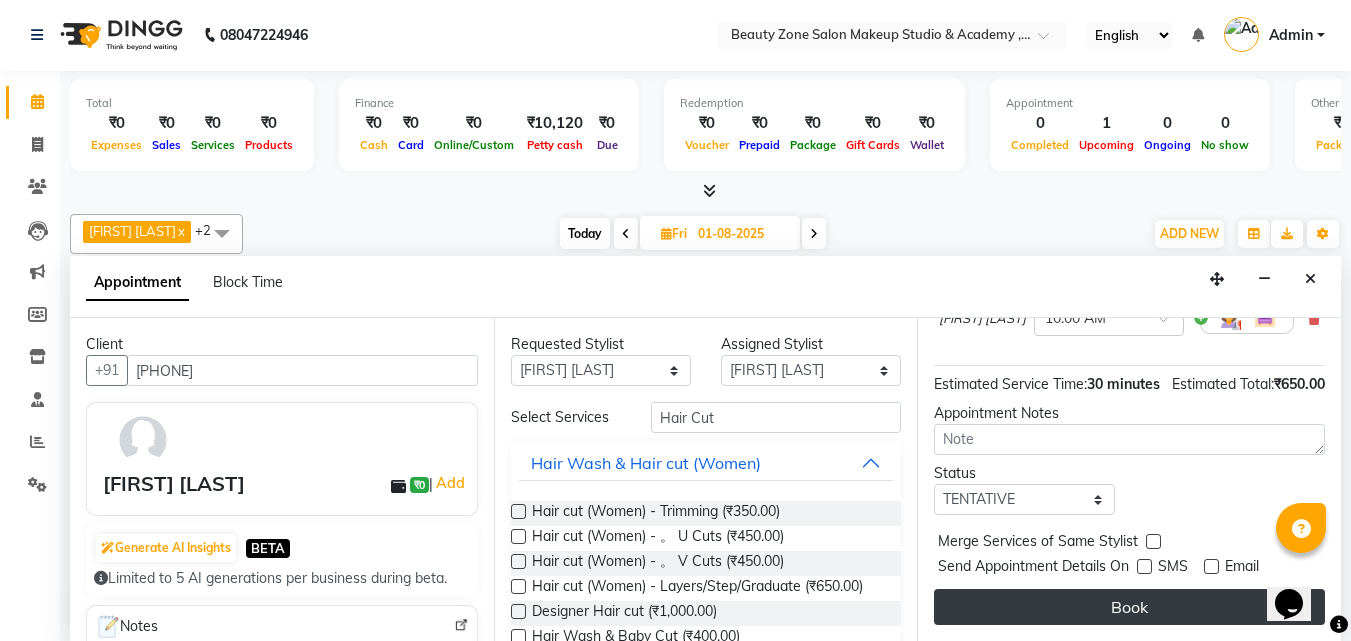 click on "Book" at bounding box center [1129, 607] 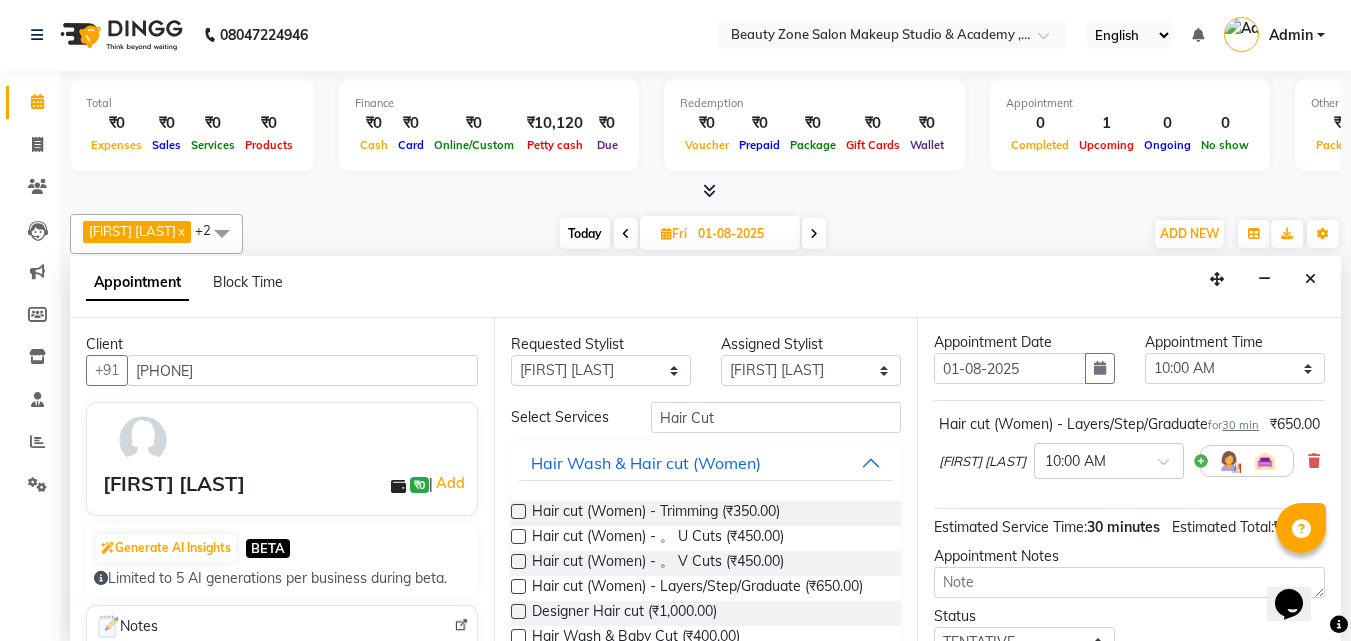 scroll, scrollTop: 62, scrollLeft: 0, axis: vertical 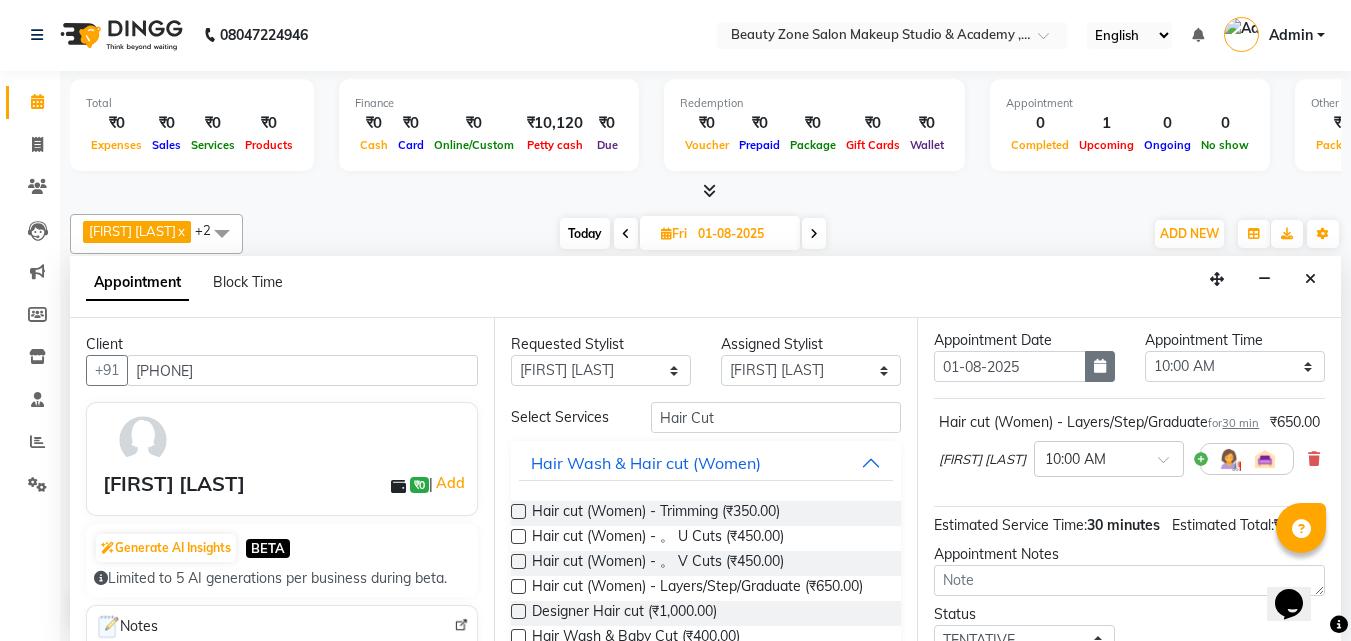 click at bounding box center [1100, 366] 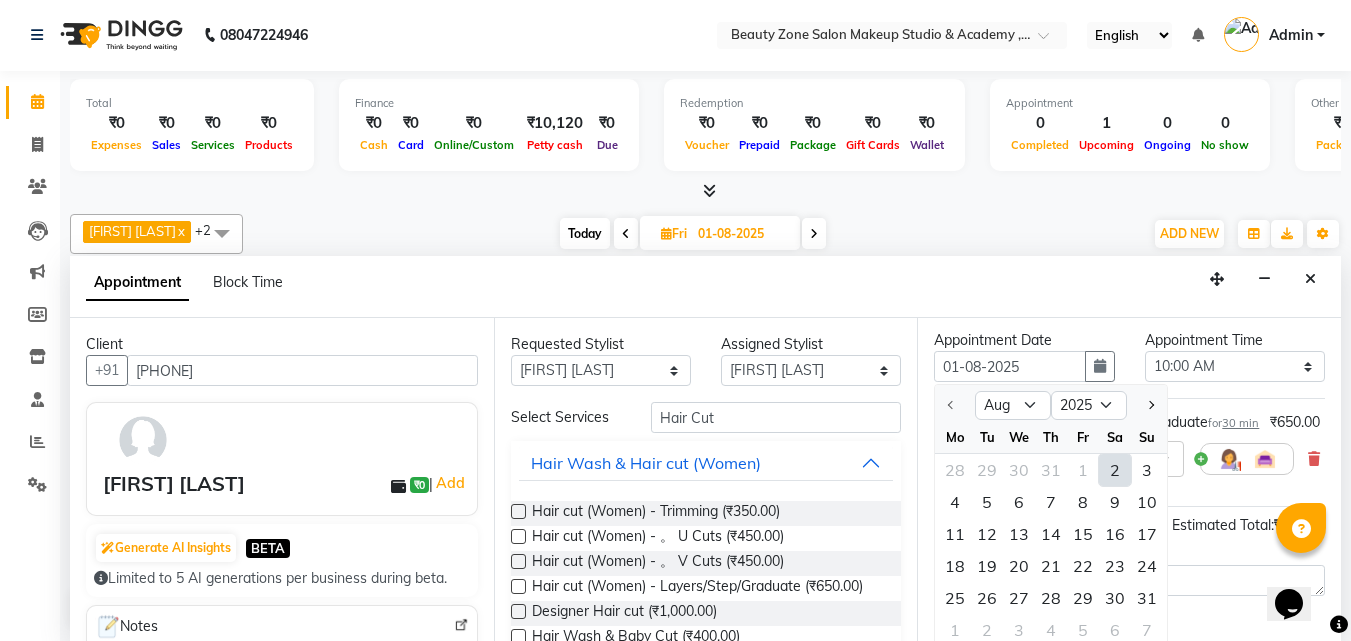 click on "2" at bounding box center (1115, 470) 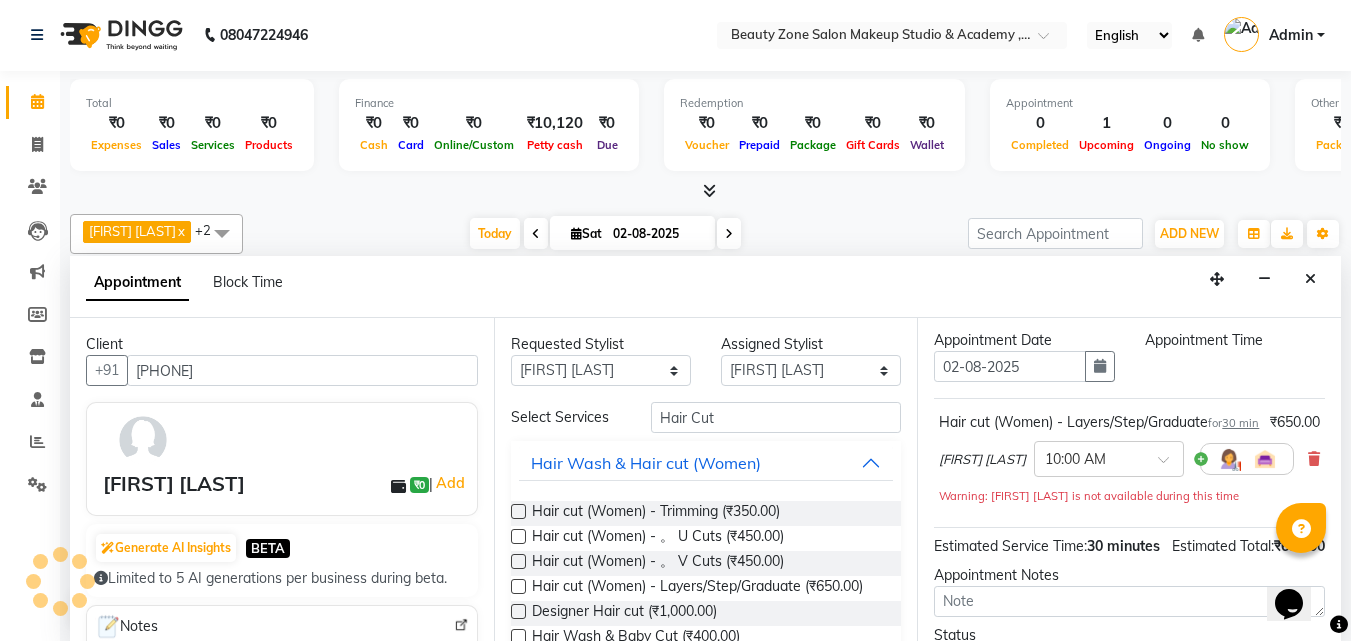 scroll, scrollTop: 265, scrollLeft: 0, axis: vertical 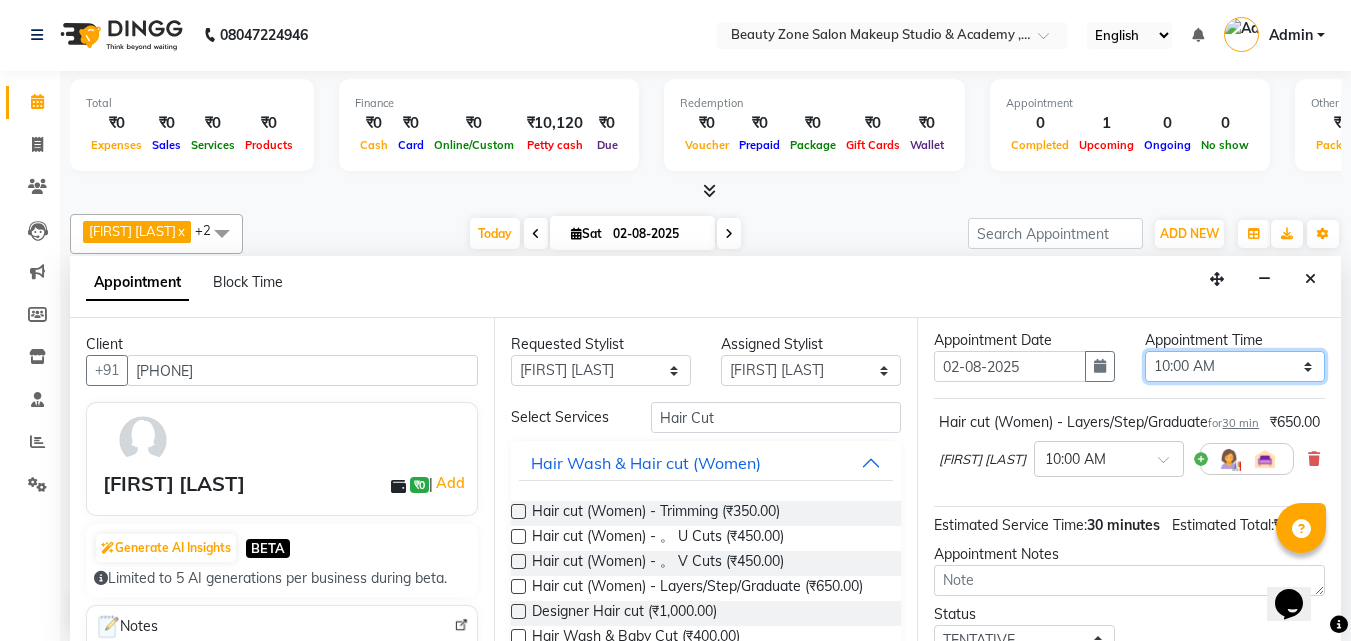 click on "Select 10:00 AM 10:15 AM 10:30 AM 10:45 AM 11:00 AM 11:15 AM 11:30 AM 11:45 AM 12:00 PM 12:15 PM 12:30 PM 12:45 PM 01:00 PM 01:15 PM 01:30 PM 01:45 PM 02:00 PM 02:15 PM 02:30 PM 02:45 PM 03:00 PM 03:15 PM 03:30 PM 03:45 PM 04:00 PM 04:15 PM 04:30 PM 04:45 PM 05:00 PM 05:15 PM 05:30 PM 05:45 PM 06:00 PM 06:15 PM 06:30 PM 06:45 PM 07:00 PM 07:15 PM 07:30 PM 07:45 PM 08:00 PM 08:15 PM 08:30 PM 08:45 PM 09:00 PM 09:15 PM 09:30 PM 09:45 PM 10:00 PM" at bounding box center (1235, 366) 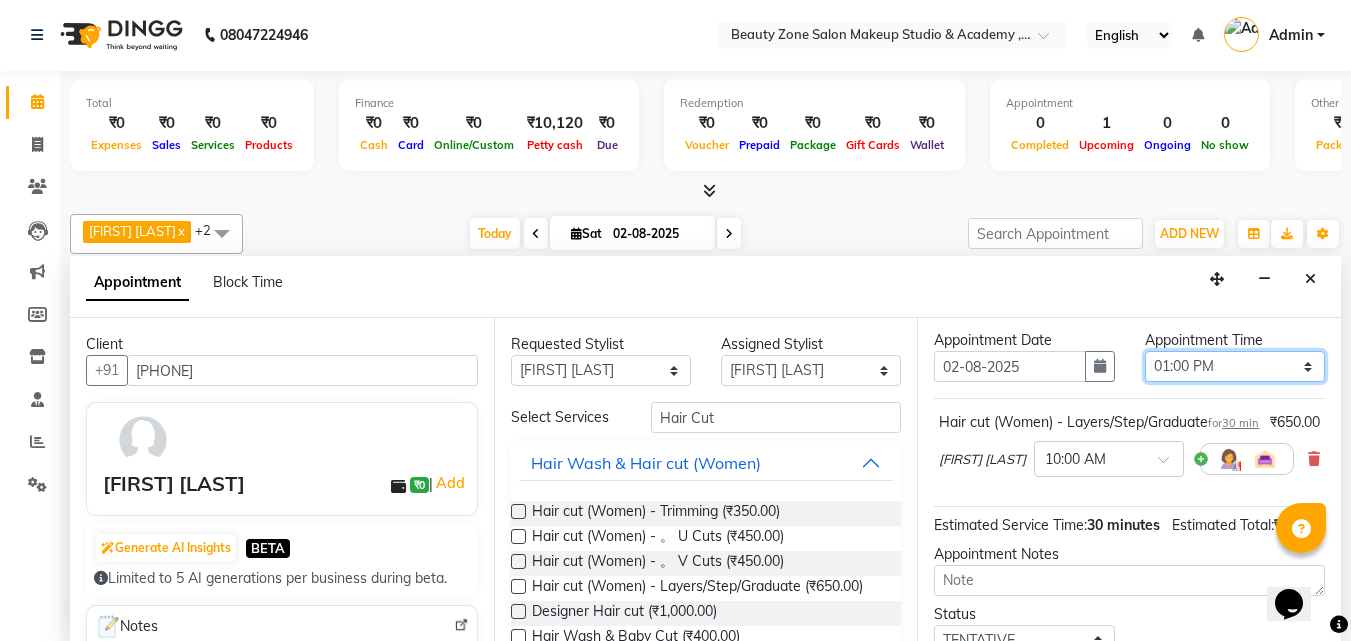 click on "Select 10:00 AM 10:15 AM 10:30 AM 10:45 AM 11:00 AM 11:15 AM 11:30 AM 11:45 AM 12:00 PM 12:15 PM 12:30 PM 12:45 PM 01:00 PM 01:15 PM 01:30 PM 01:45 PM 02:00 PM 02:15 PM 02:30 PM 02:45 PM 03:00 PM 03:15 PM 03:30 PM 03:45 PM 04:00 PM 04:15 PM 04:30 PM 04:45 PM 05:00 PM 05:15 PM 05:30 PM 05:45 PM 06:00 PM 06:15 PM 06:30 PM 06:45 PM 07:00 PM 07:15 PM 07:30 PM 07:45 PM 08:00 PM 08:15 PM 08:30 PM 08:45 PM 09:00 PM 09:15 PM 09:30 PM 09:45 PM 10:00 PM" at bounding box center [1235, 366] 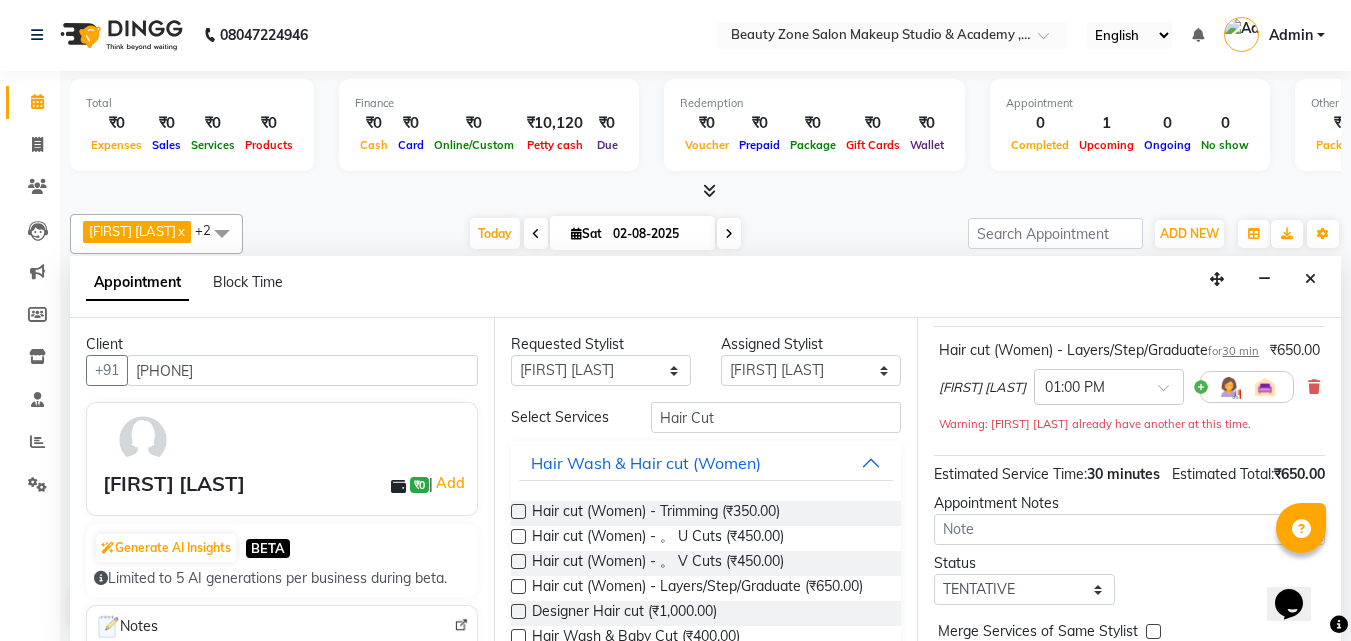 scroll, scrollTop: 0, scrollLeft: 0, axis: both 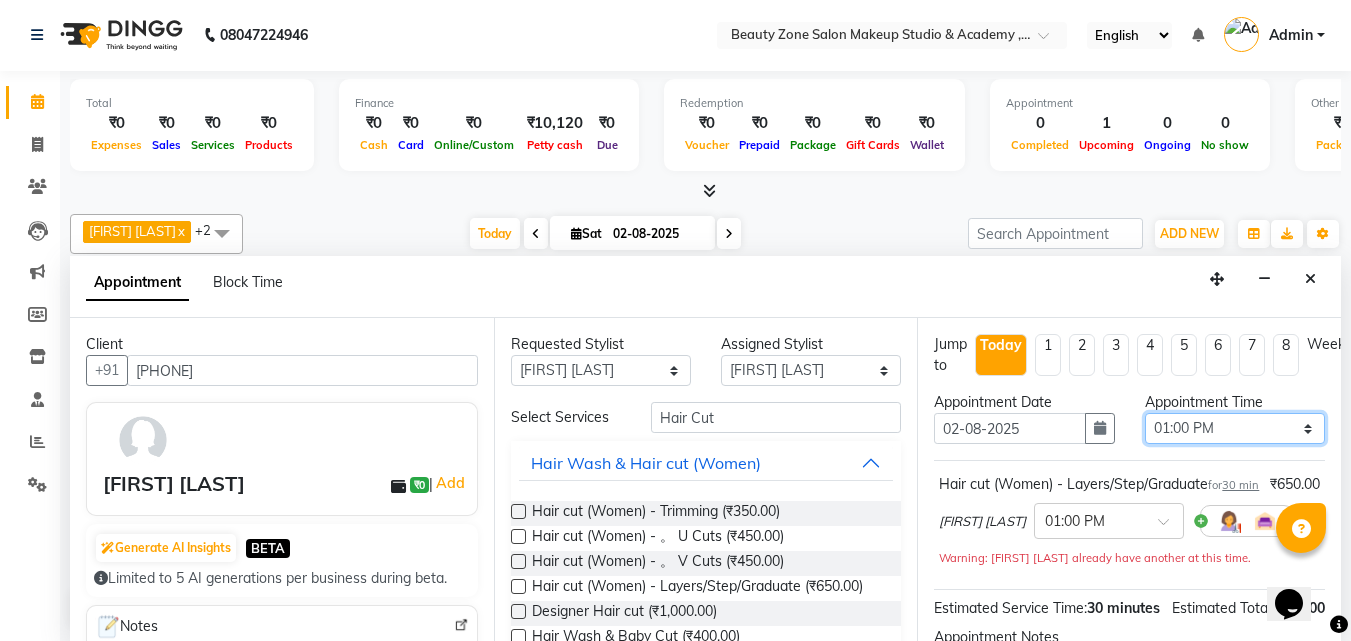 click on "Select 10:00 AM 10:15 AM 10:30 AM 10:45 AM 11:00 AM 11:15 AM 11:30 AM 11:45 AM 12:00 PM 12:15 PM 12:30 PM 12:45 PM 01:00 PM 01:15 PM 01:30 PM 01:45 PM 02:00 PM 02:15 PM 02:30 PM 02:45 PM 03:00 PM 03:15 PM 03:30 PM 03:45 PM 04:00 PM 04:15 PM 04:30 PM 04:45 PM 05:00 PM 05:15 PM 05:30 PM 05:45 PM 06:00 PM 06:15 PM 06:30 PM 06:45 PM 07:00 PM 07:15 PM 07:30 PM 07:45 PM 08:00 PM 08:15 PM 08:30 PM 08:45 PM 09:00 PM 09:15 PM 09:30 PM 09:45 PM 10:00 PM" at bounding box center [1235, 428] 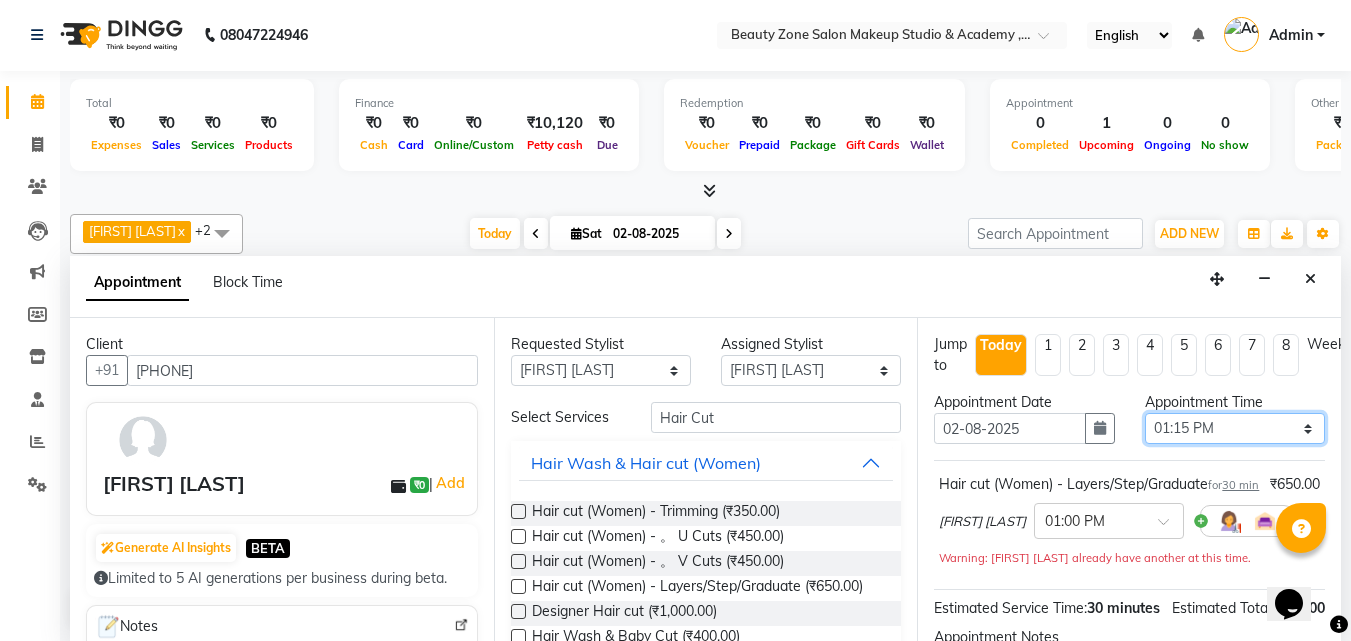 click on "Select 10:00 AM 10:15 AM 10:30 AM 10:45 AM 11:00 AM 11:15 AM 11:30 AM 11:45 AM 12:00 PM 12:15 PM 12:30 PM 12:45 PM 01:00 PM 01:15 PM 01:30 PM 01:45 PM 02:00 PM 02:15 PM 02:30 PM 02:45 PM 03:00 PM 03:15 PM 03:30 PM 03:45 PM 04:00 PM 04:15 PM 04:30 PM 04:45 PM 05:00 PM 05:15 PM 05:30 PM 05:45 PM 06:00 PM 06:15 PM 06:30 PM 06:45 PM 07:00 PM 07:15 PM 07:30 PM 07:45 PM 08:00 PM 08:15 PM 08:30 PM 08:45 PM 09:00 PM 09:15 PM 09:30 PM 09:45 PM 10:00 PM" at bounding box center [1235, 428] 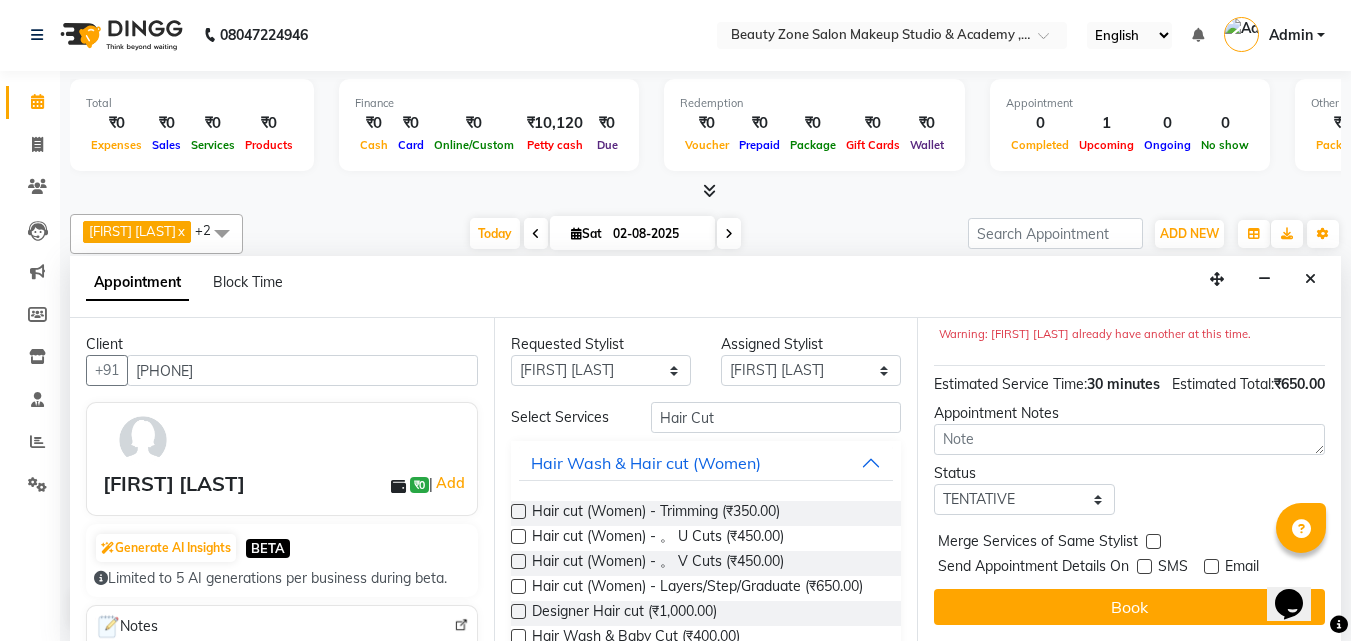 scroll, scrollTop: 264, scrollLeft: 0, axis: vertical 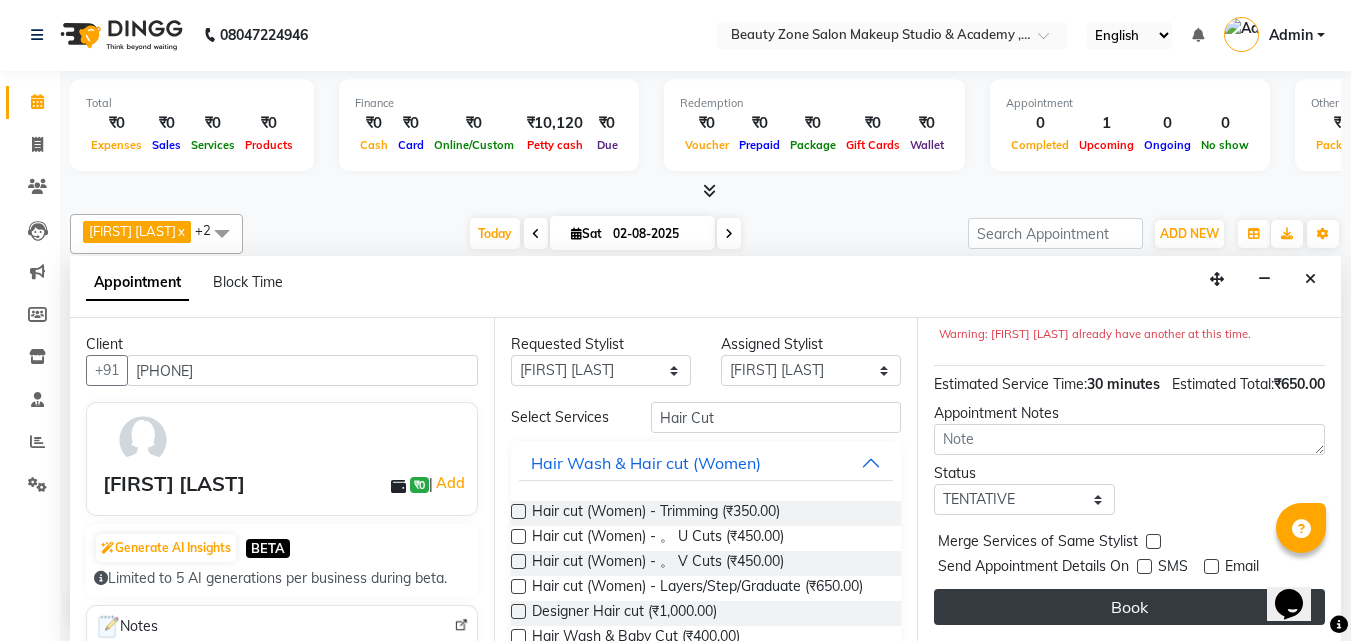 click on "Book" at bounding box center (1129, 607) 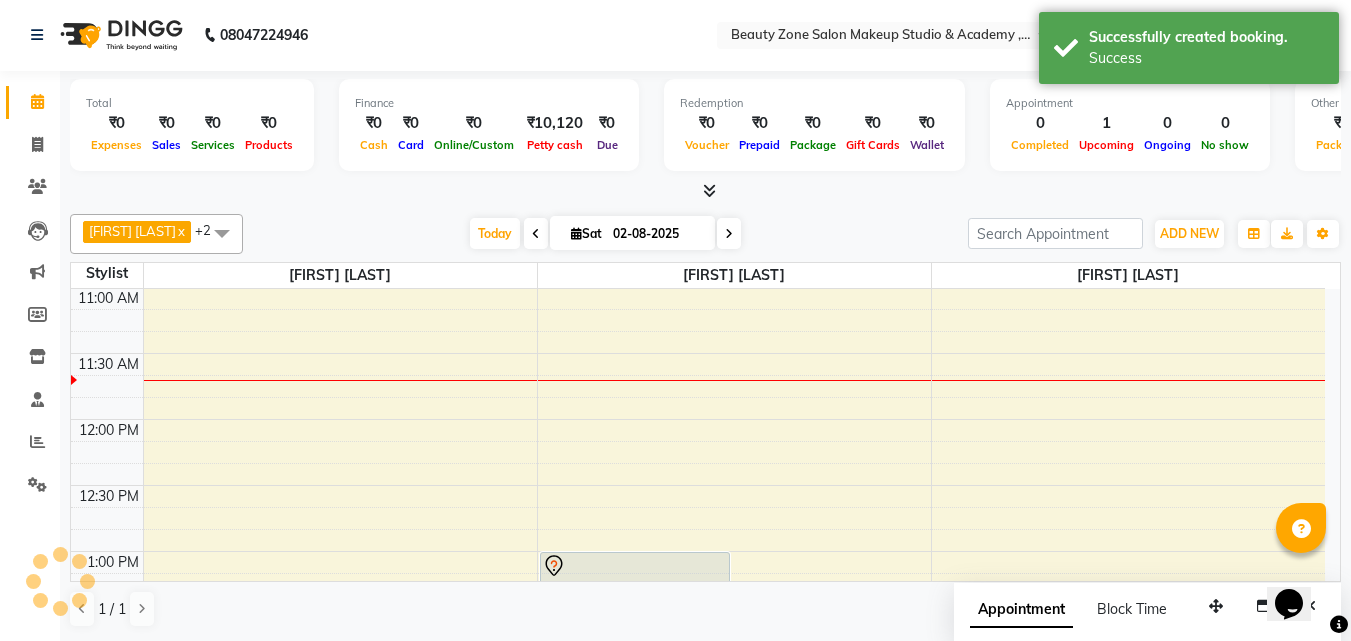 scroll, scrollTop: 0, scrollLeft: 0, axis: both 